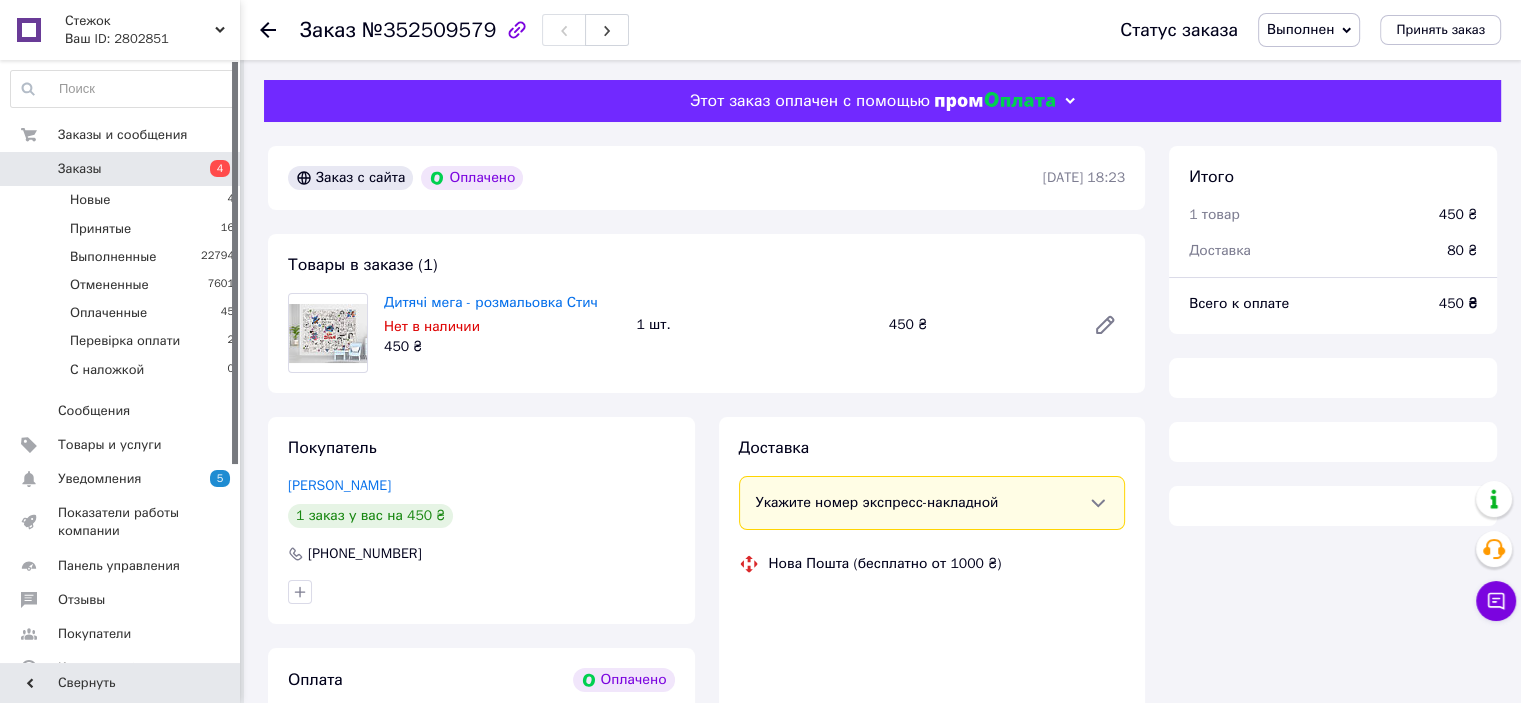 scroll, scrollTop: 236, scrollLeft: 0, axis: vertical 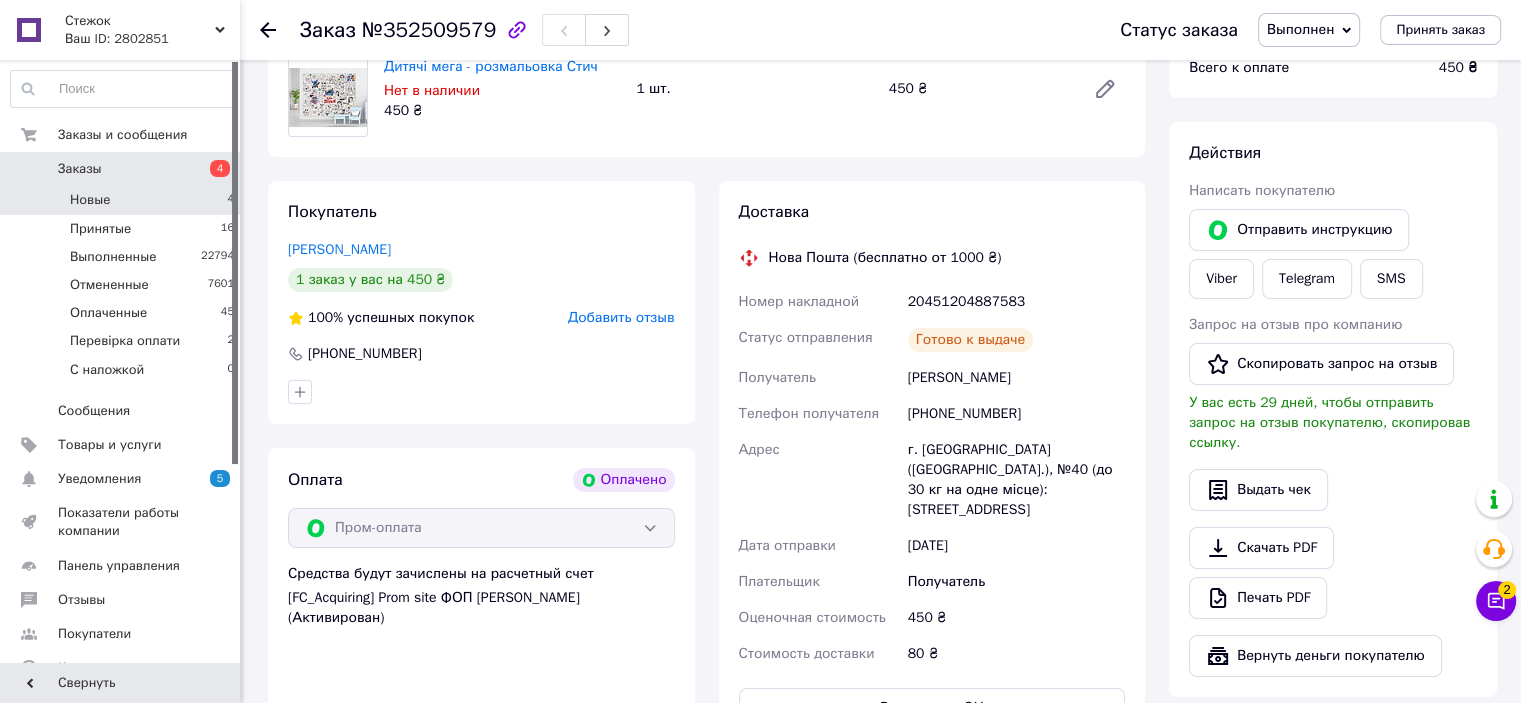 click on "Новые 4" at bounding box center (123, 200) 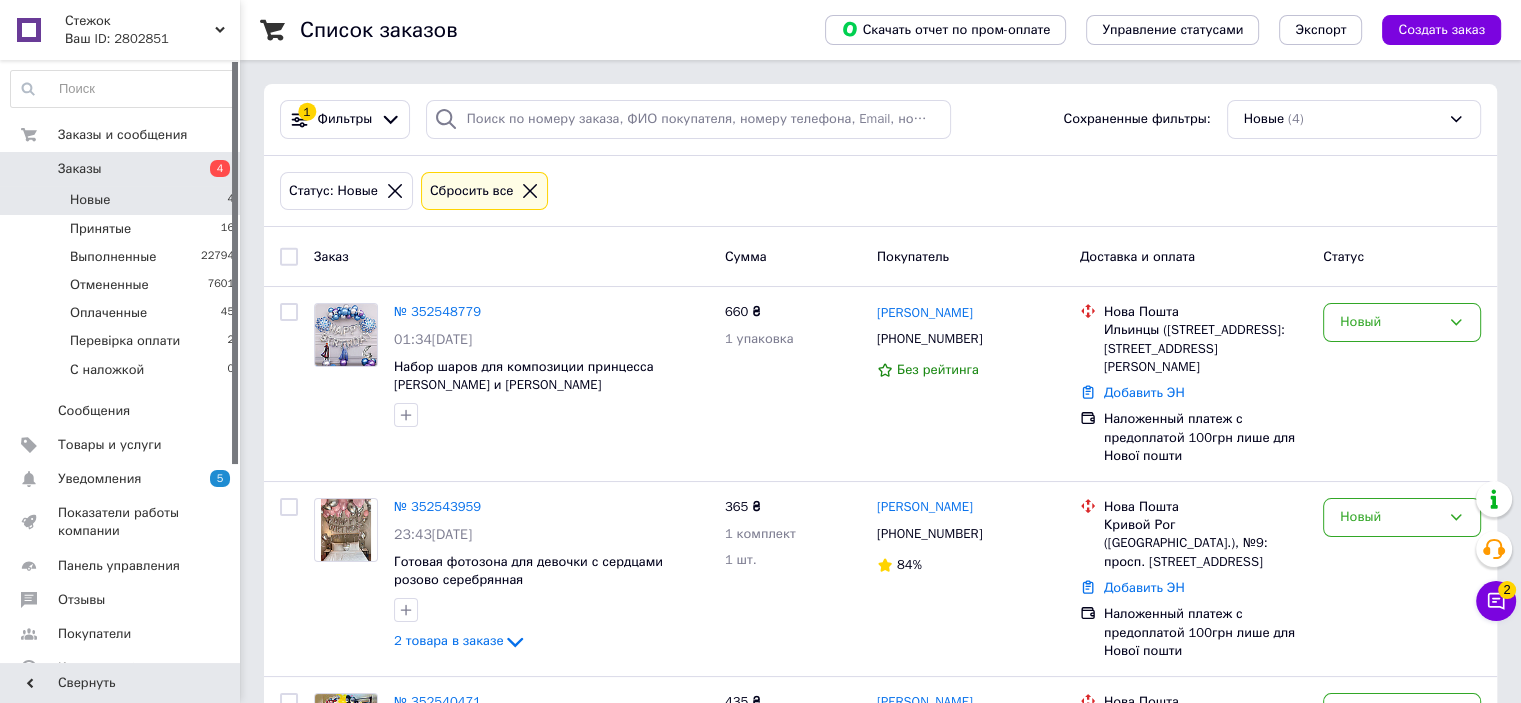 click on "Список заказов   Скачать отчет по пром-оплате Управление статусами Экспорт Создать заказ 1 Фильтры Сохраненные фильтры: Новые (4) Статус: Новые Сбросить все Заказ Сумма Покупатель Доставка и оплата Статус № 352548779 01:34, 14.07.2025 Набор шаров для композиции принцесса Эльза и Анна 660 ₴ 1 упаковка Світлана Плахотник +380974130025 Без рейтинга Нова Пошта Ильинцы (Винницкая обл.), №1: ул. Максима Кривоноса, 82 Добавить ЭН Наложенный платеж с предоплатой 100грн лише для Нової пошти Новый № 352543959 23:43, 13.07.2025 Готовая фотозона для девочки с сердцами розово серебрянная 365 ₴ 1 комплект" at bounding box center [880, 516] 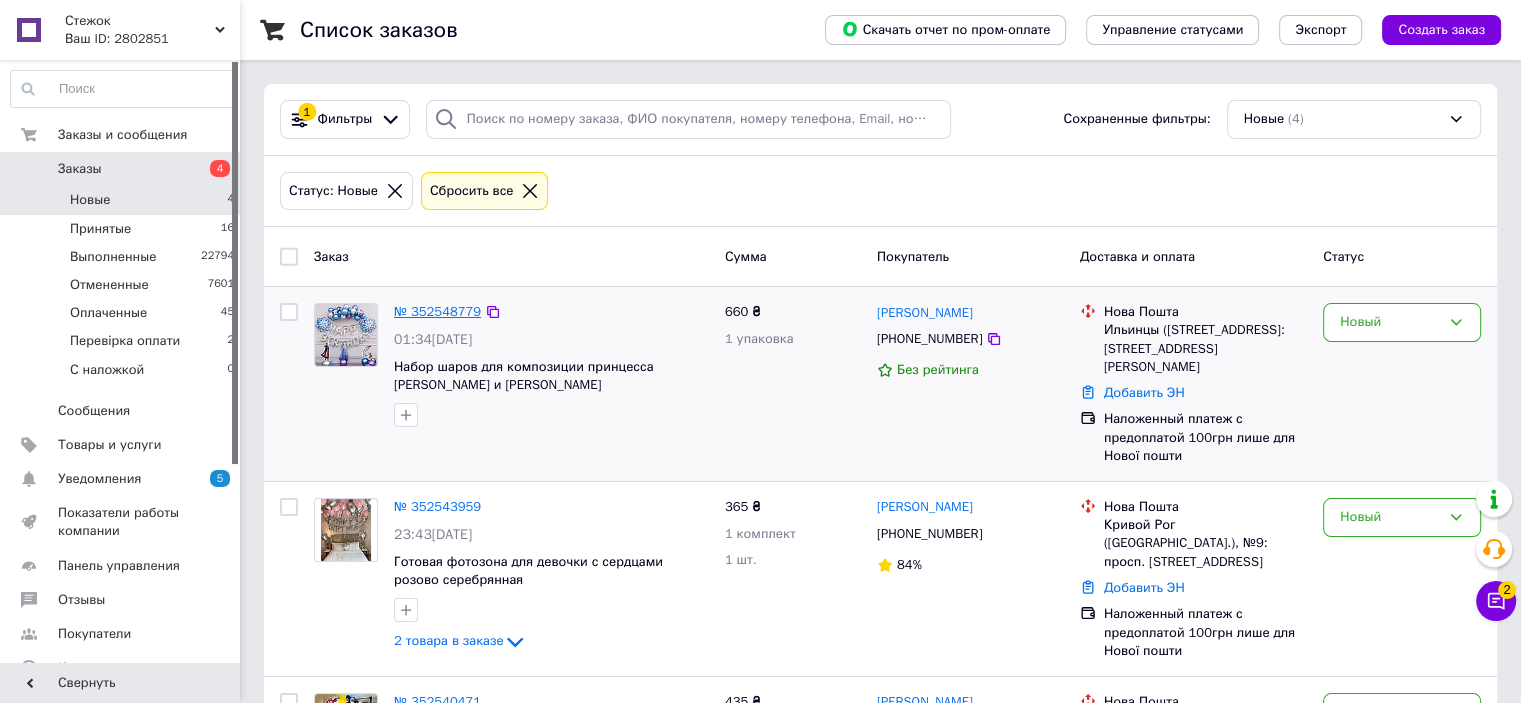 click on "№ 352548779" at bounding box center [437, 311] 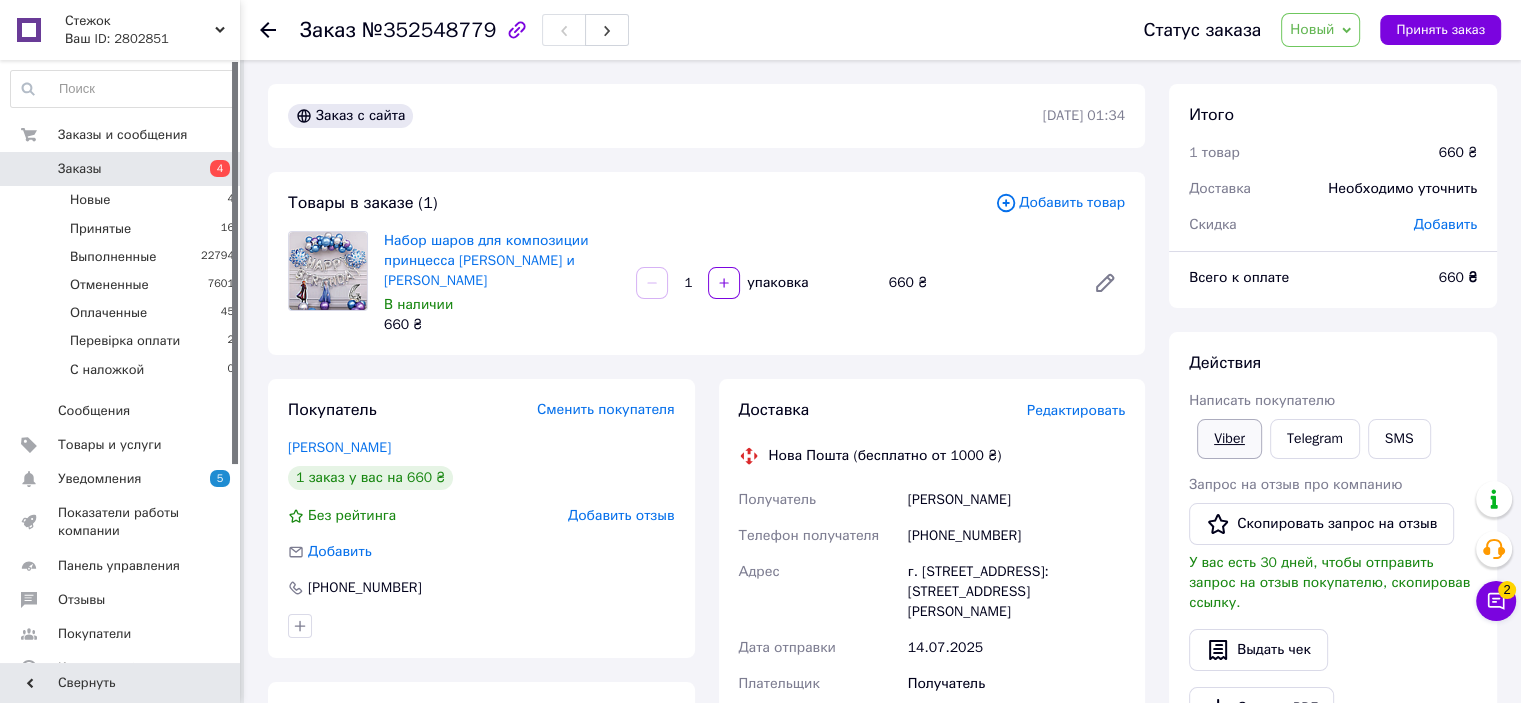 click on "Viber" at bounding box center [1229, 439] 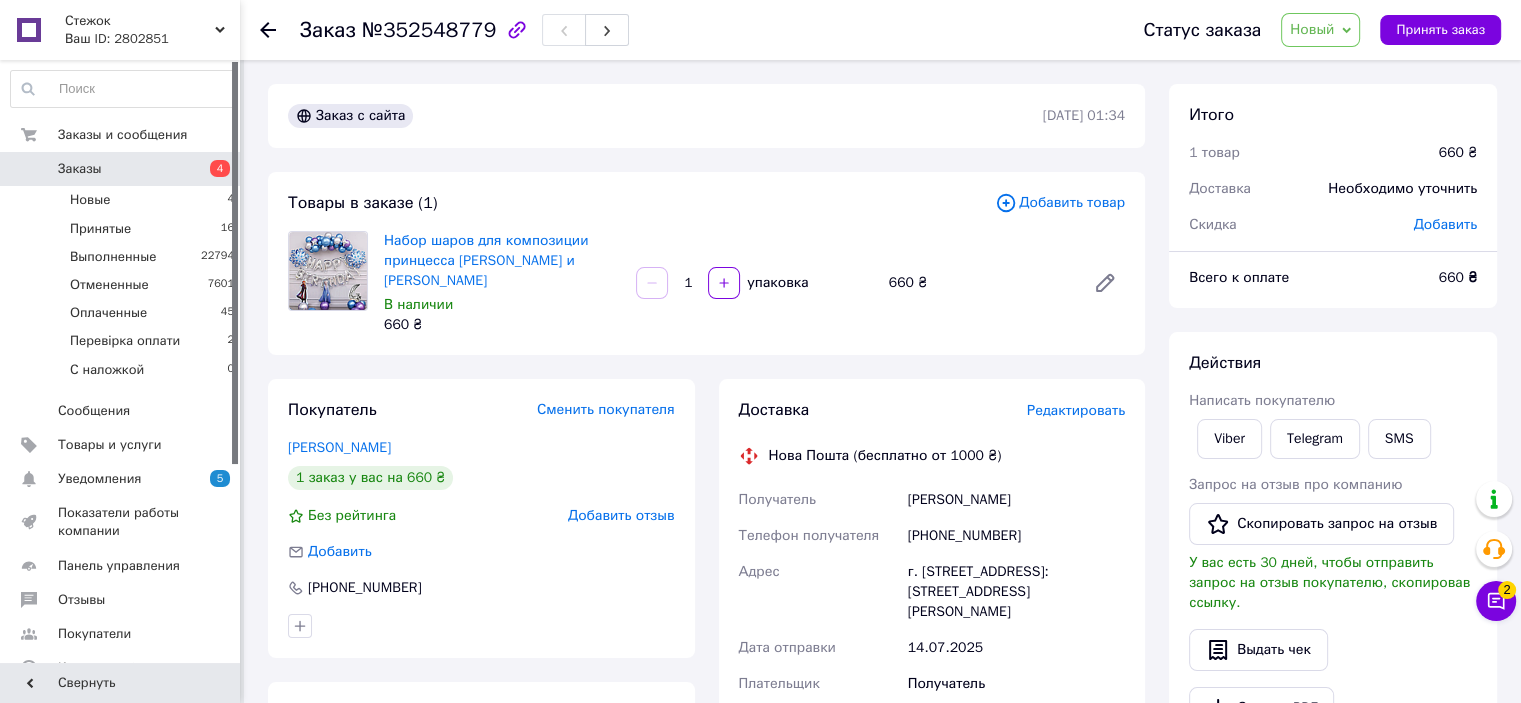 click on "Новый" at bounding box center [1312, 29] 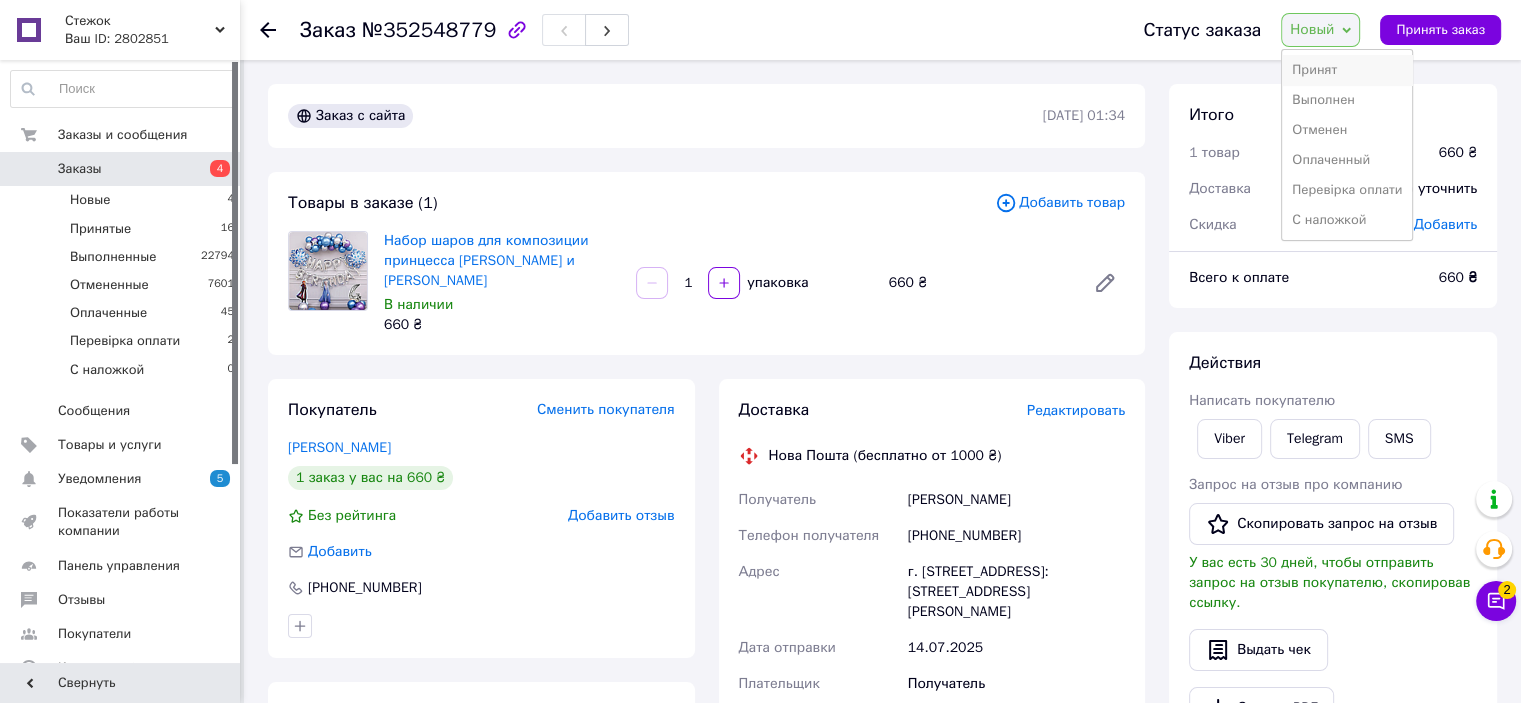 click on "Принят" at bounding box center [1347, 70] 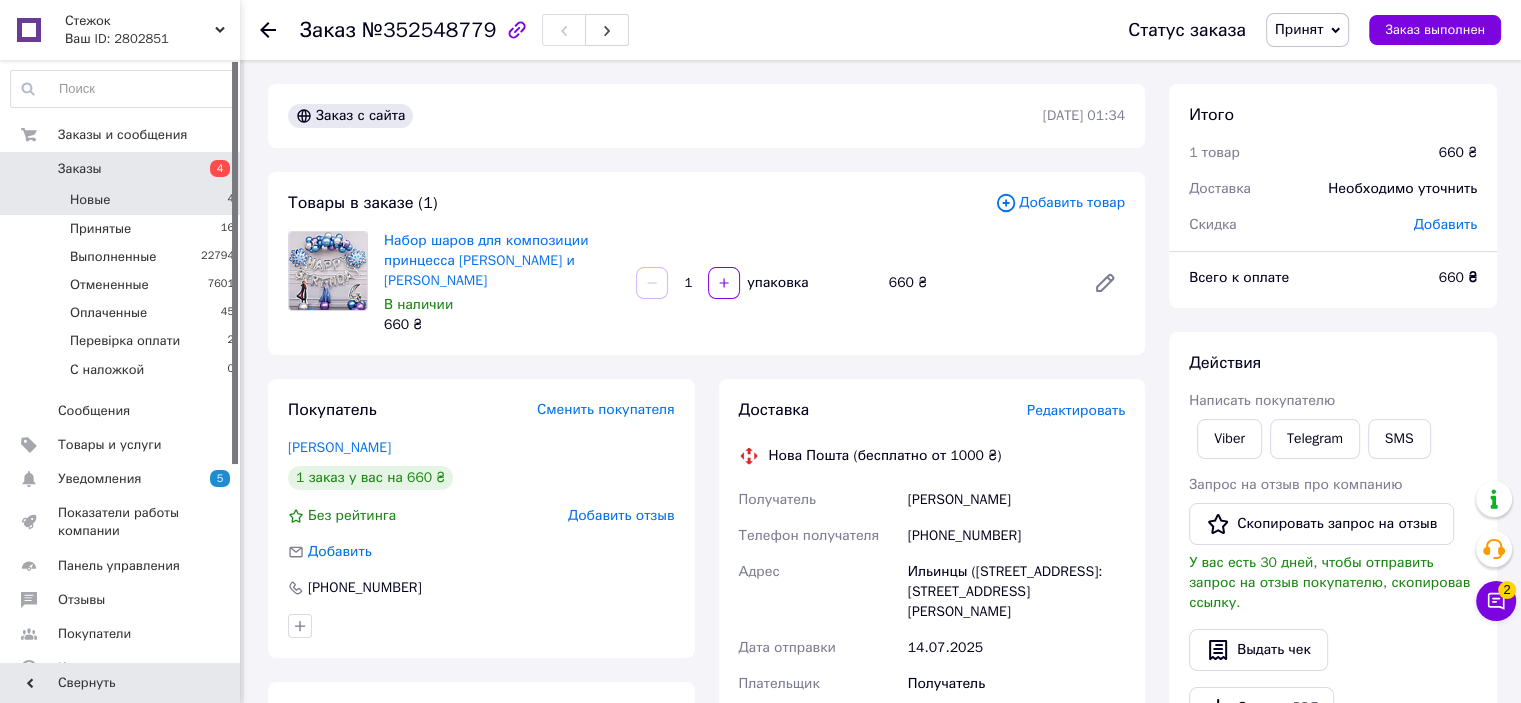 click on "Новые" at bounding box center (90, 200) 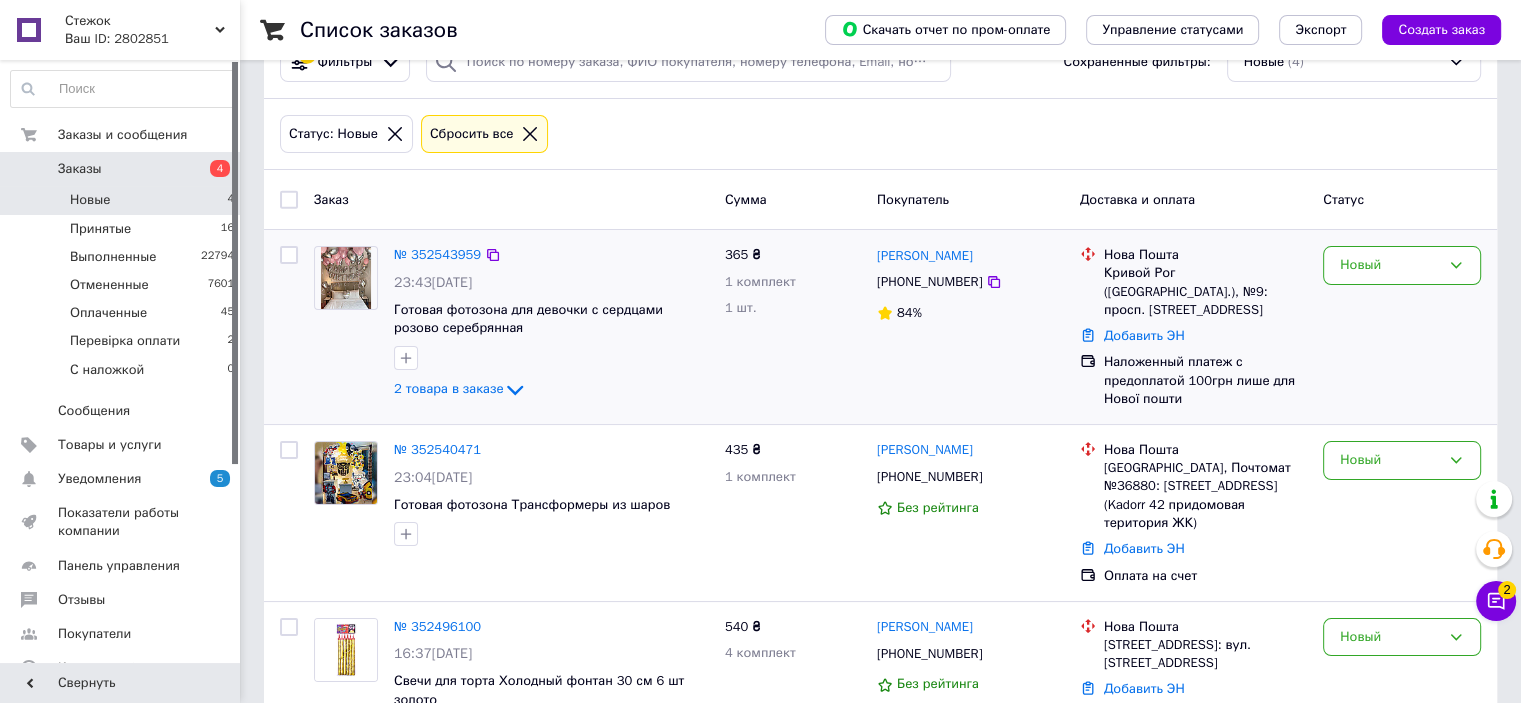scroll, scrollTop: 109, scrollLeft: 0, axis: vertical 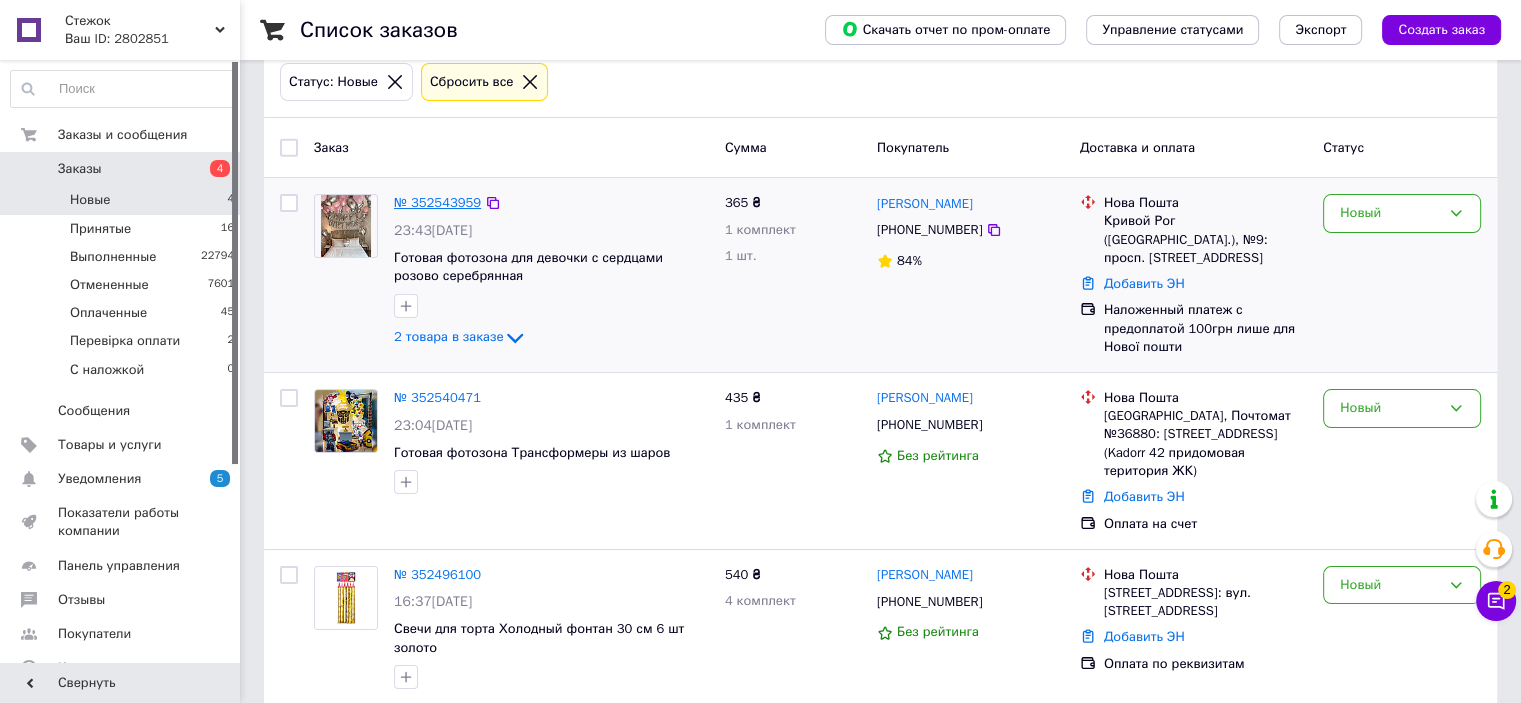 click on "№ 352543959" at bounding box center [437, 202] 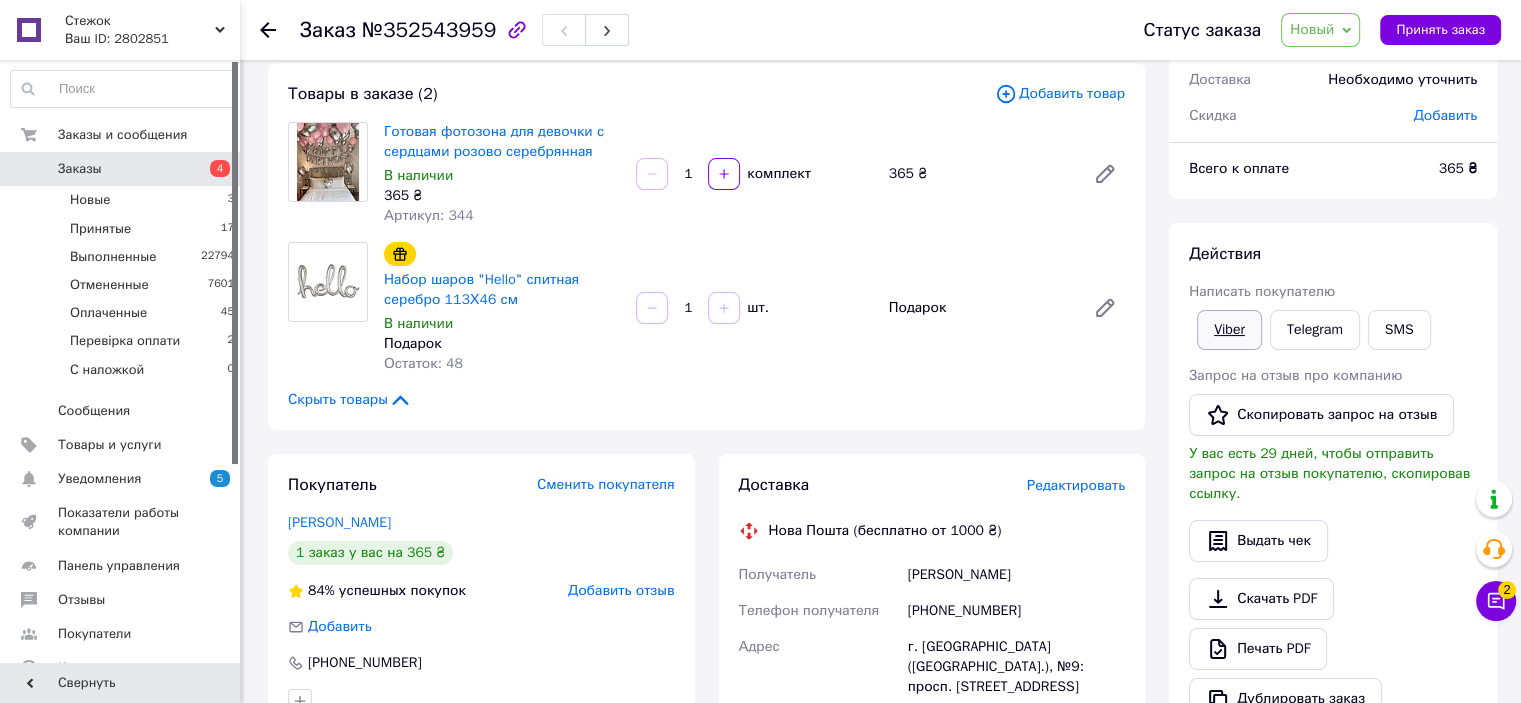 click on "Viber" at bounding box center (1229, 330) 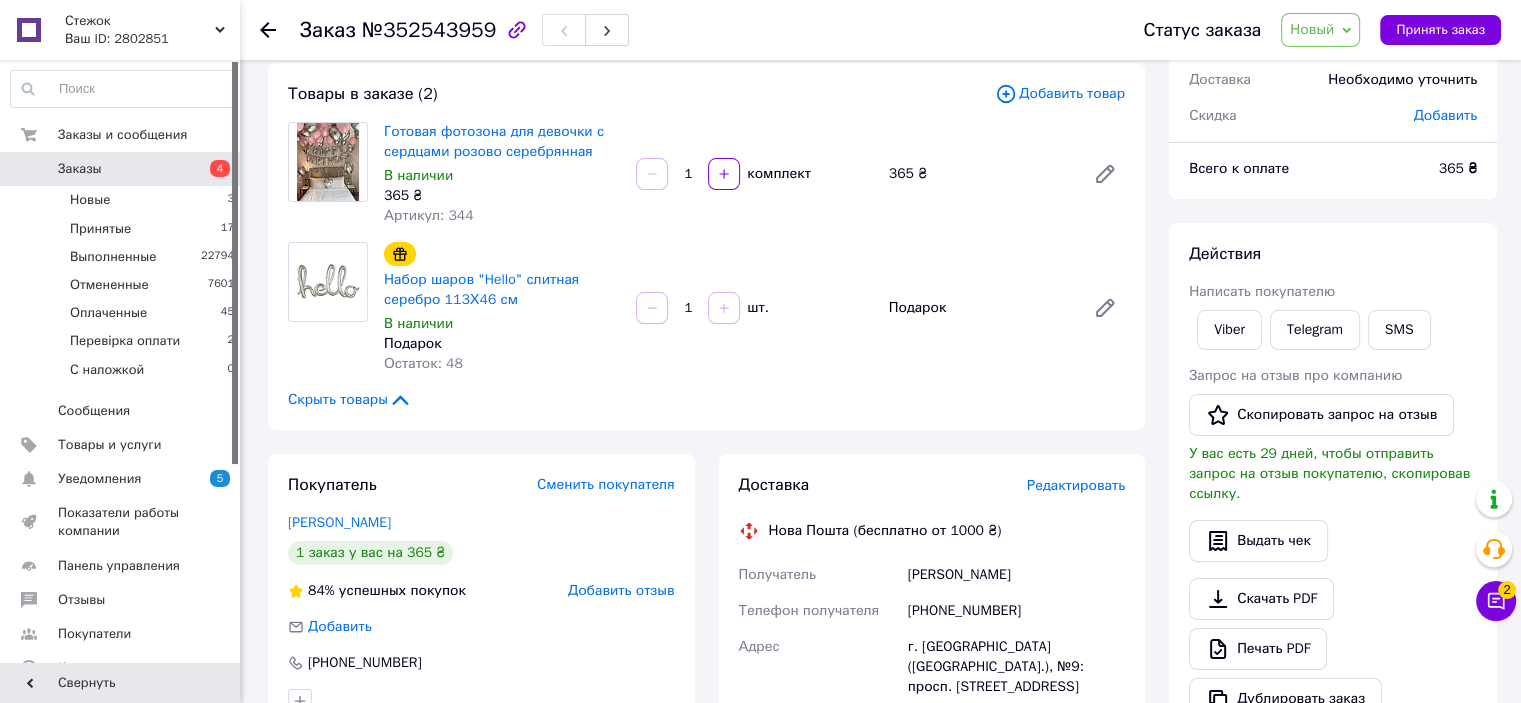 click on "Новый" at bounding box center (1312, 29) 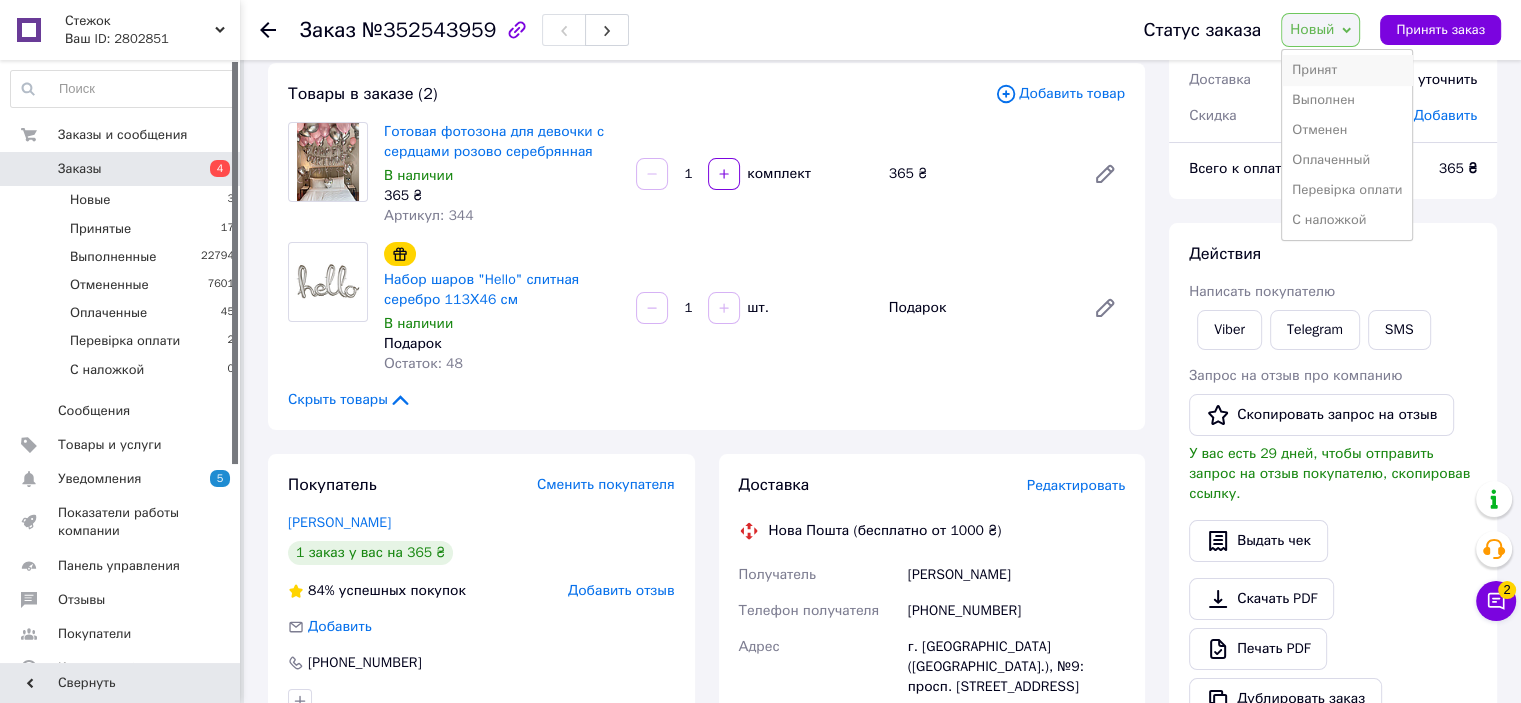 click on "Принят" at bounding box center [1347, 70] 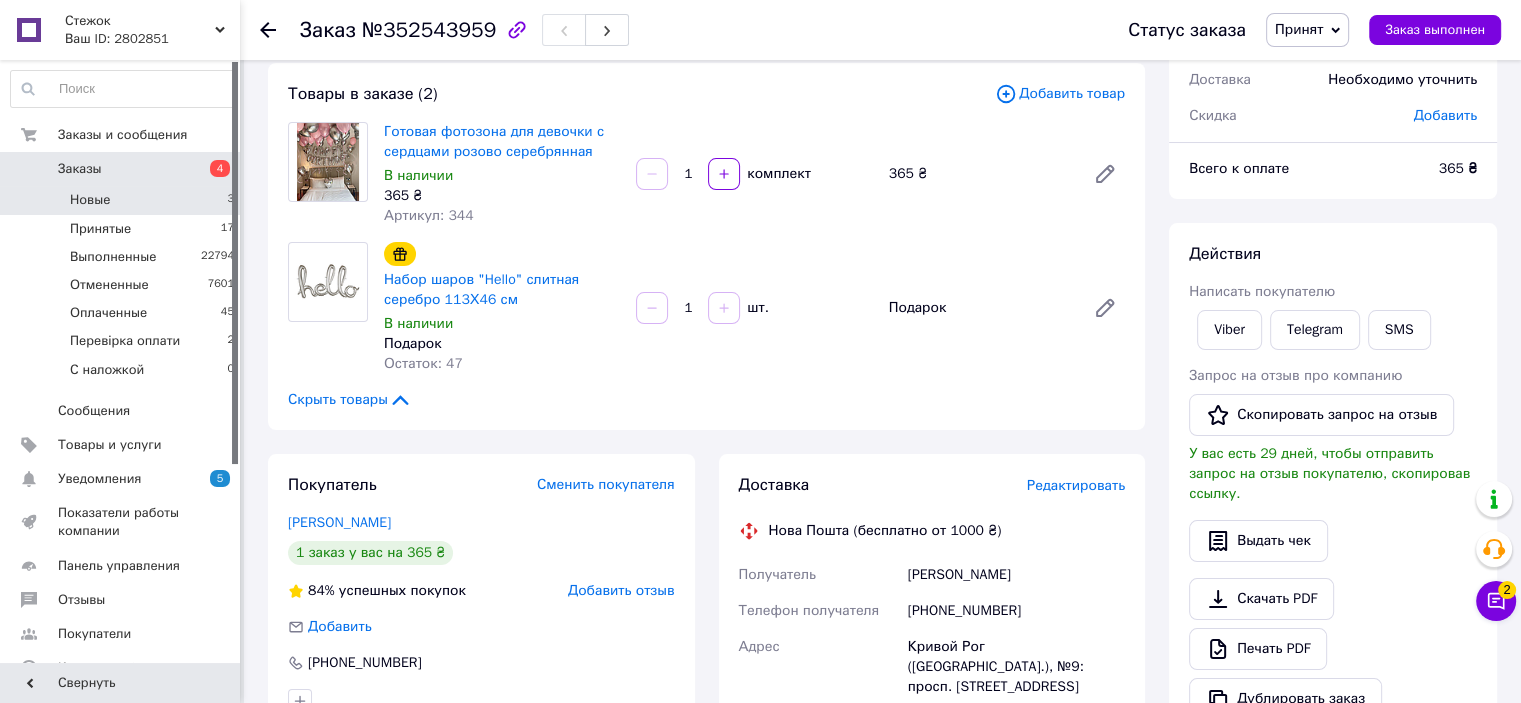 click on "Новые" at bounding box center [90, 200] 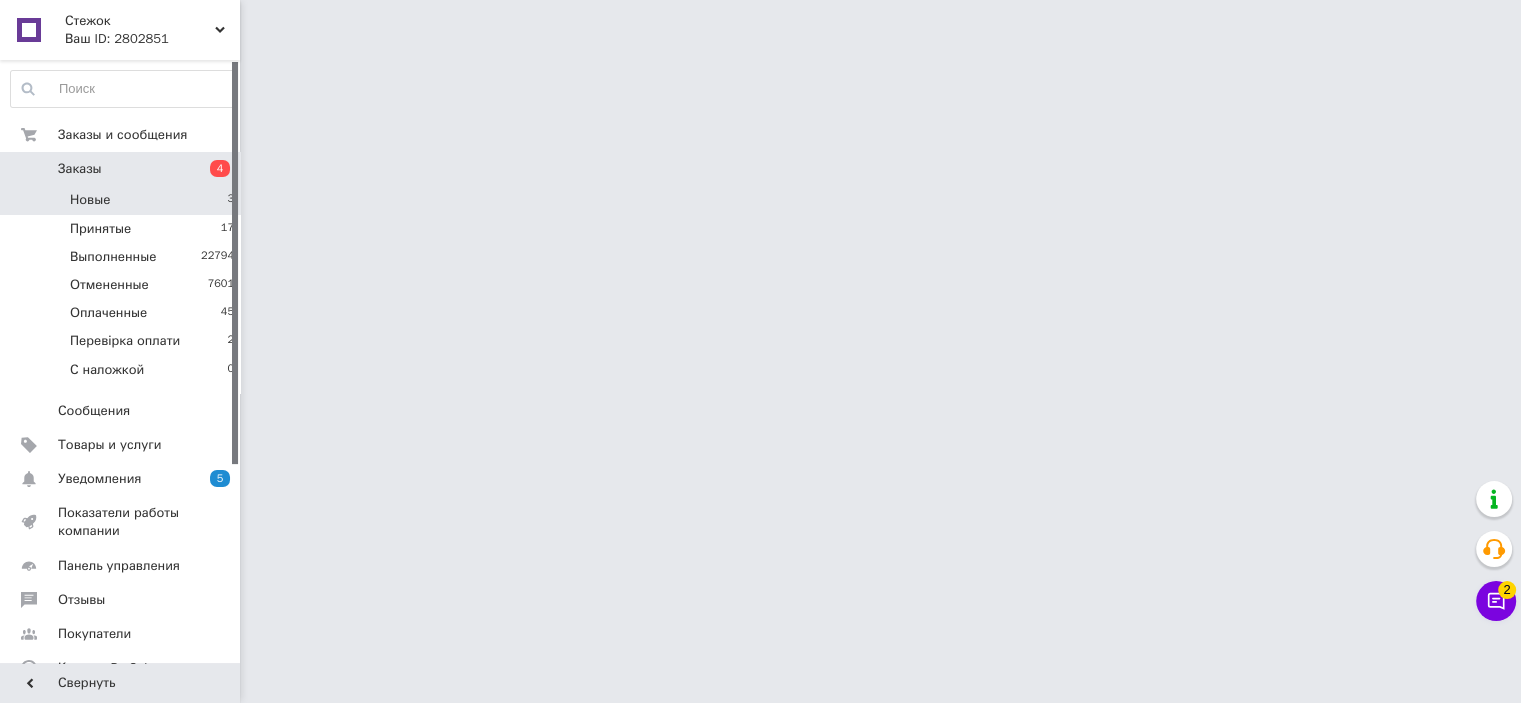 scroll, scrollTop: 0, scrollLeft: 0, axis: both 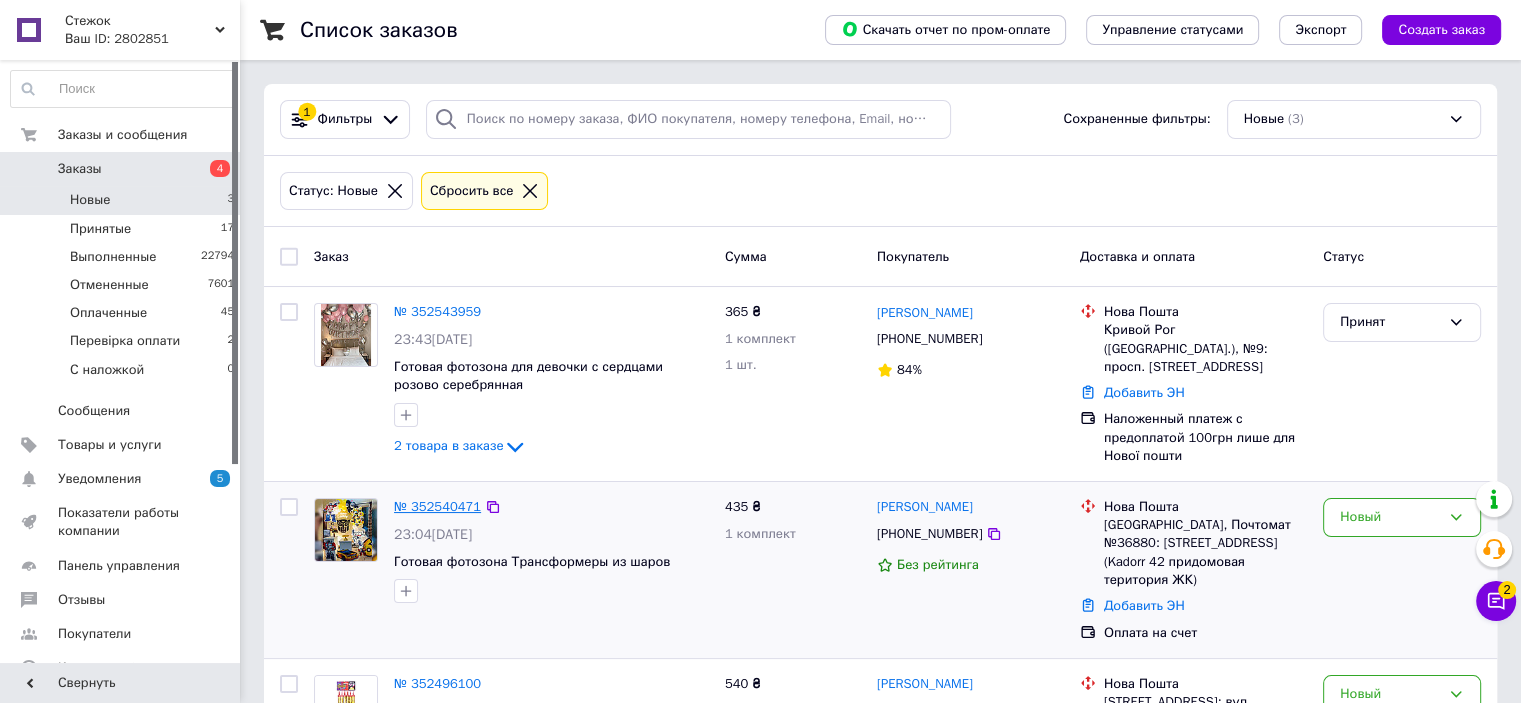 click on "№ 352540471" at bounding box center (437, 506) 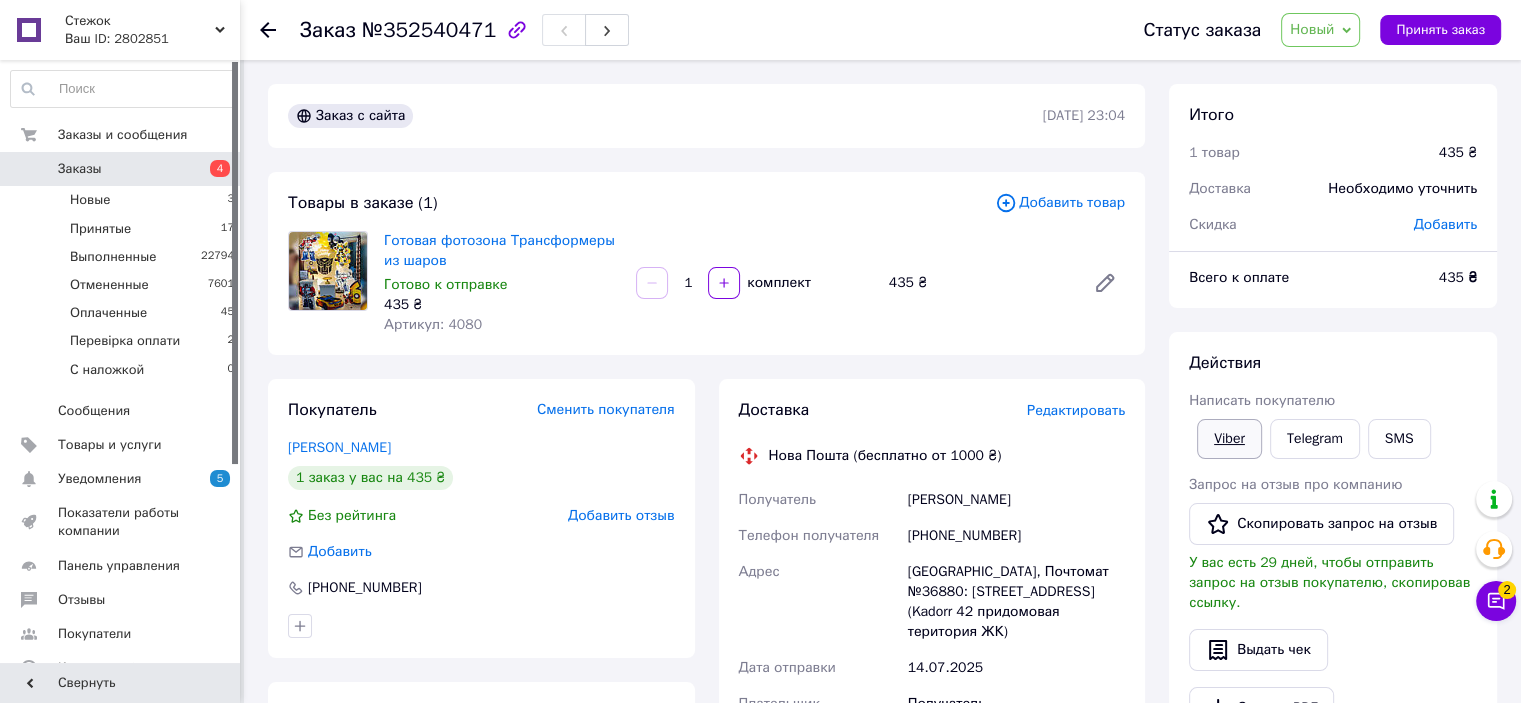 click on "Viber" at bounding box center [1229, 439] 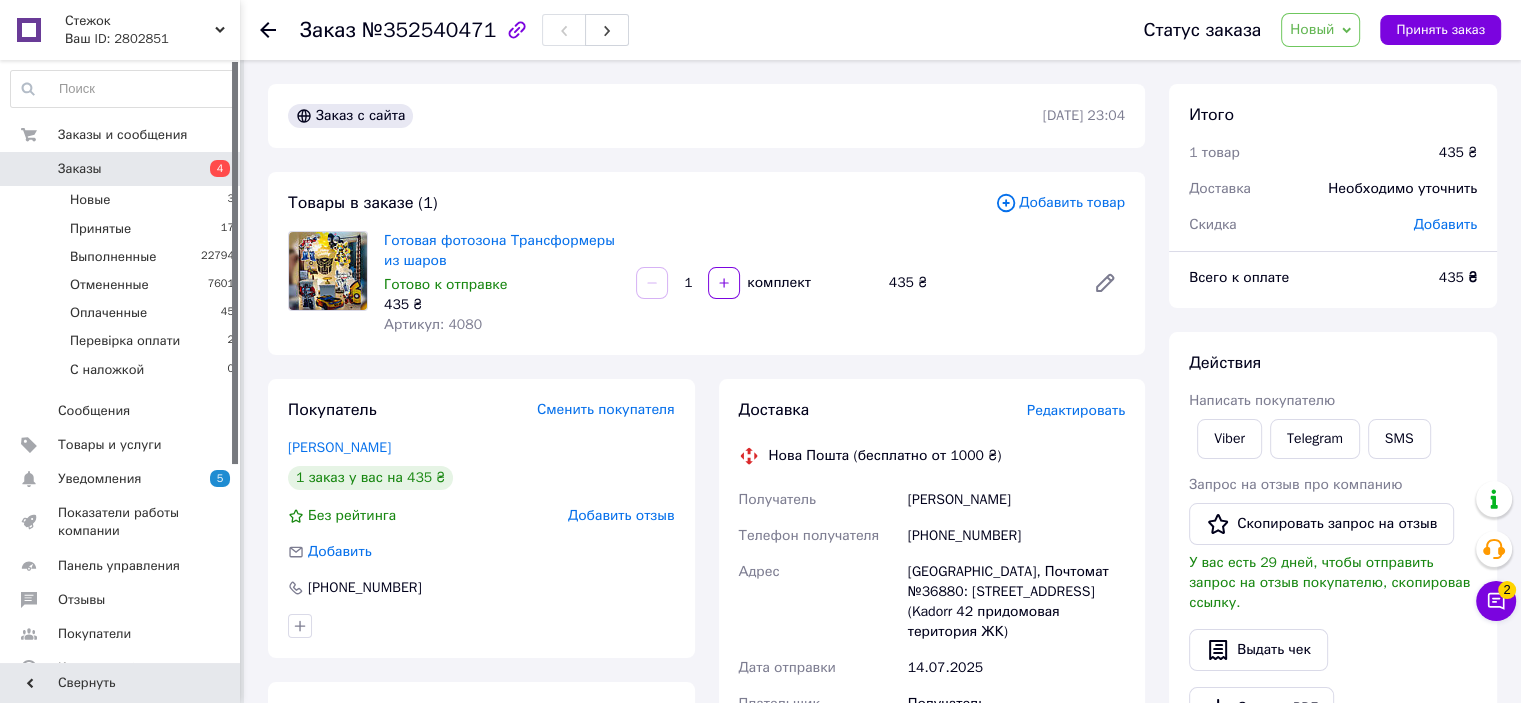 click on "Итого 1 товар 435 ₴ Доставка Необходимо уточнить Скидка Добавить Всего к оплате 435 ₴ Действия Написать покупателю Viber Telegram SMS Запрос на отзыв про компанию   Скопировать запрос на отзыв У вас есть 29 дней, чтобы отправить запрос на отзыв покупателю, скопировав ссылку.   Выдать чек   Скачать PDF   Печать PDF   Дублировать заказ Метки Личные заметки, которые видите только вы. По ним можно фильтровать заказы Примечания Осталось 300 символов Очистить Сохранить" at bounding box center [1333, 698] 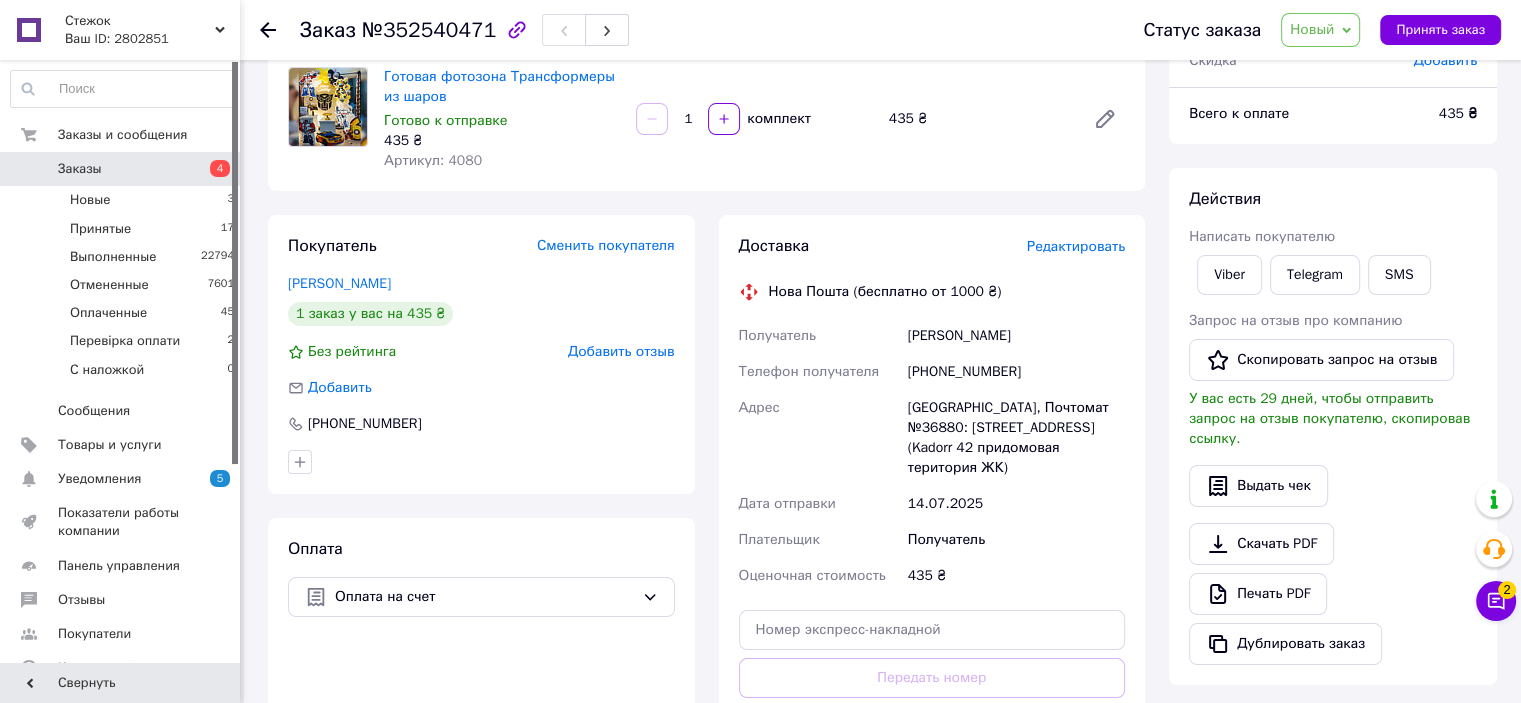 scroll, scrollTop: 200, scrollLeft: 0, axis: vertical 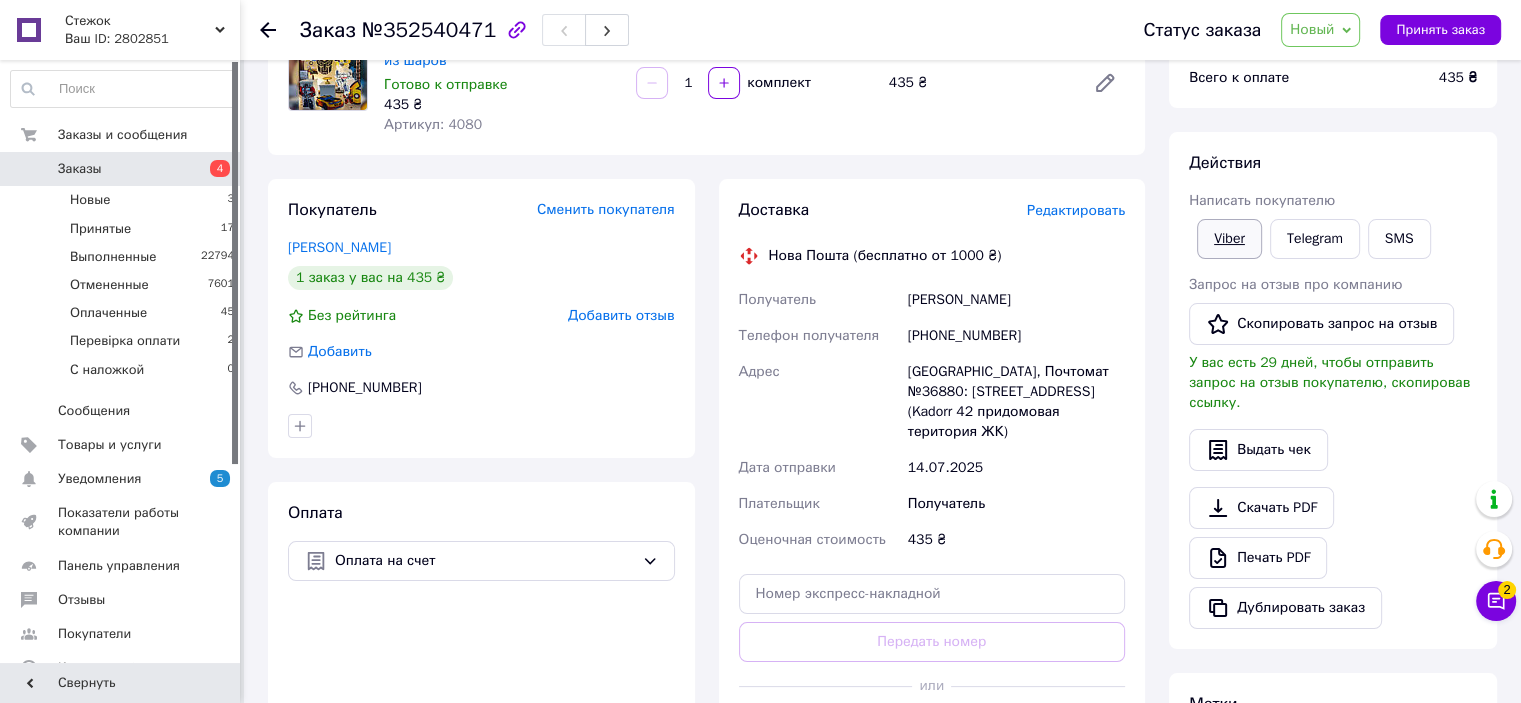 click on "Viber" at bounding box center [1229, 239] 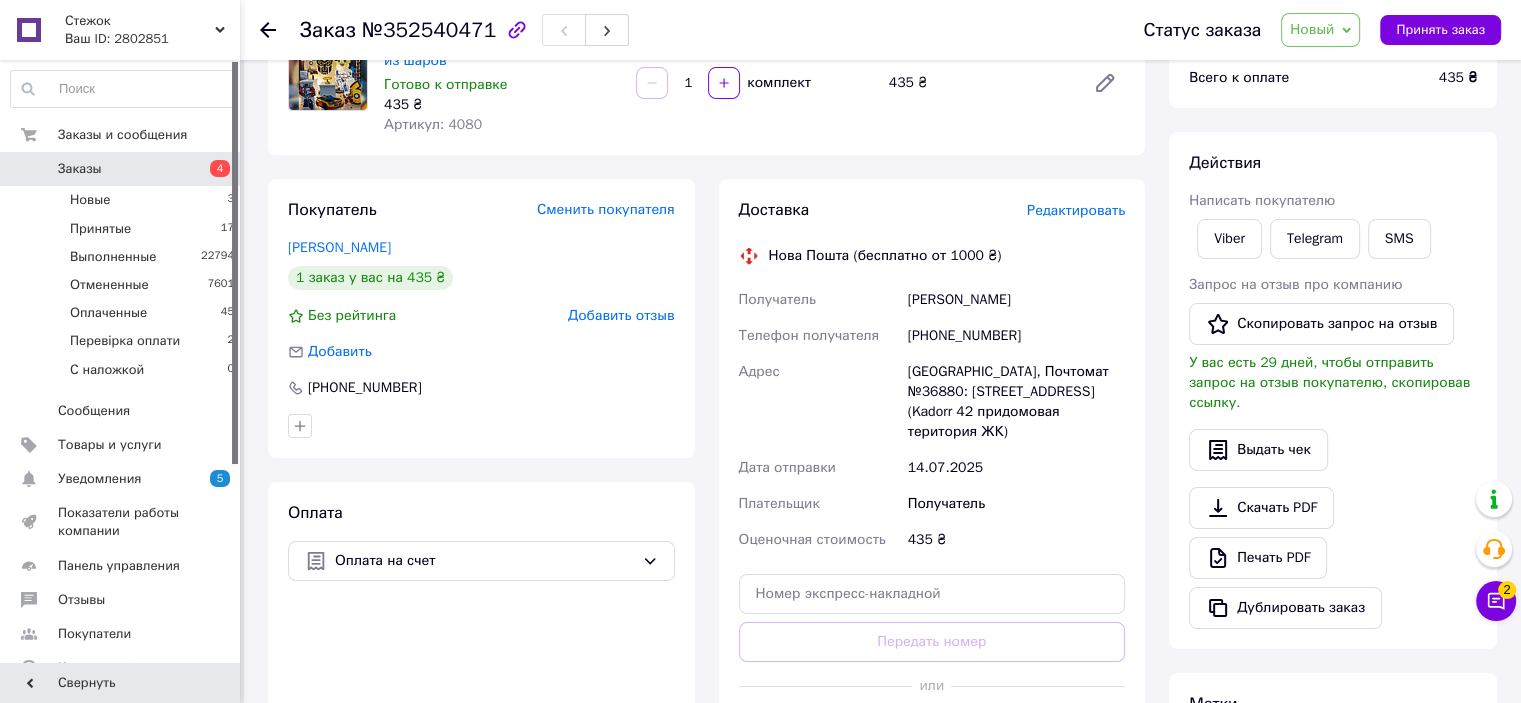 click on "Новый" at bounding box center (1312, 29) 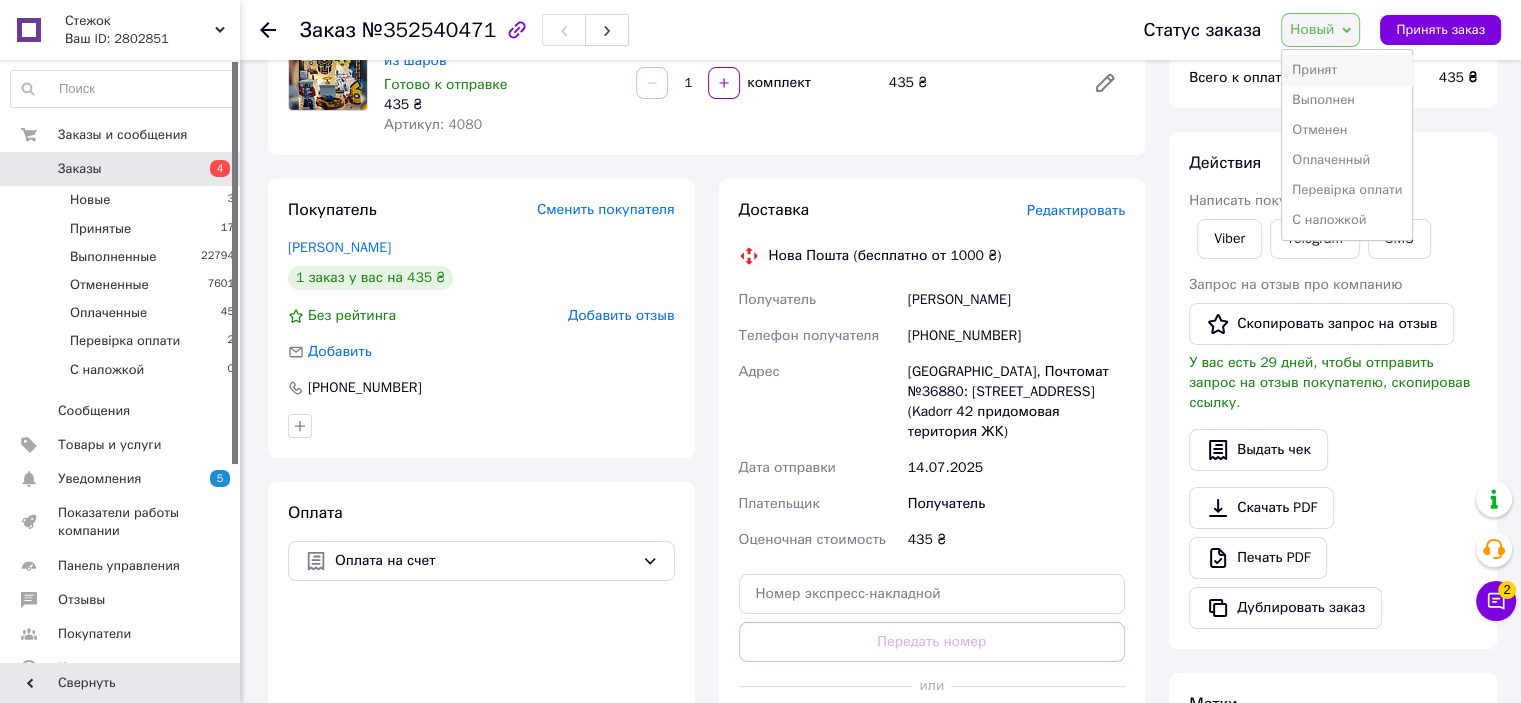 click on "Принят" at bounding box center [1347, 70] 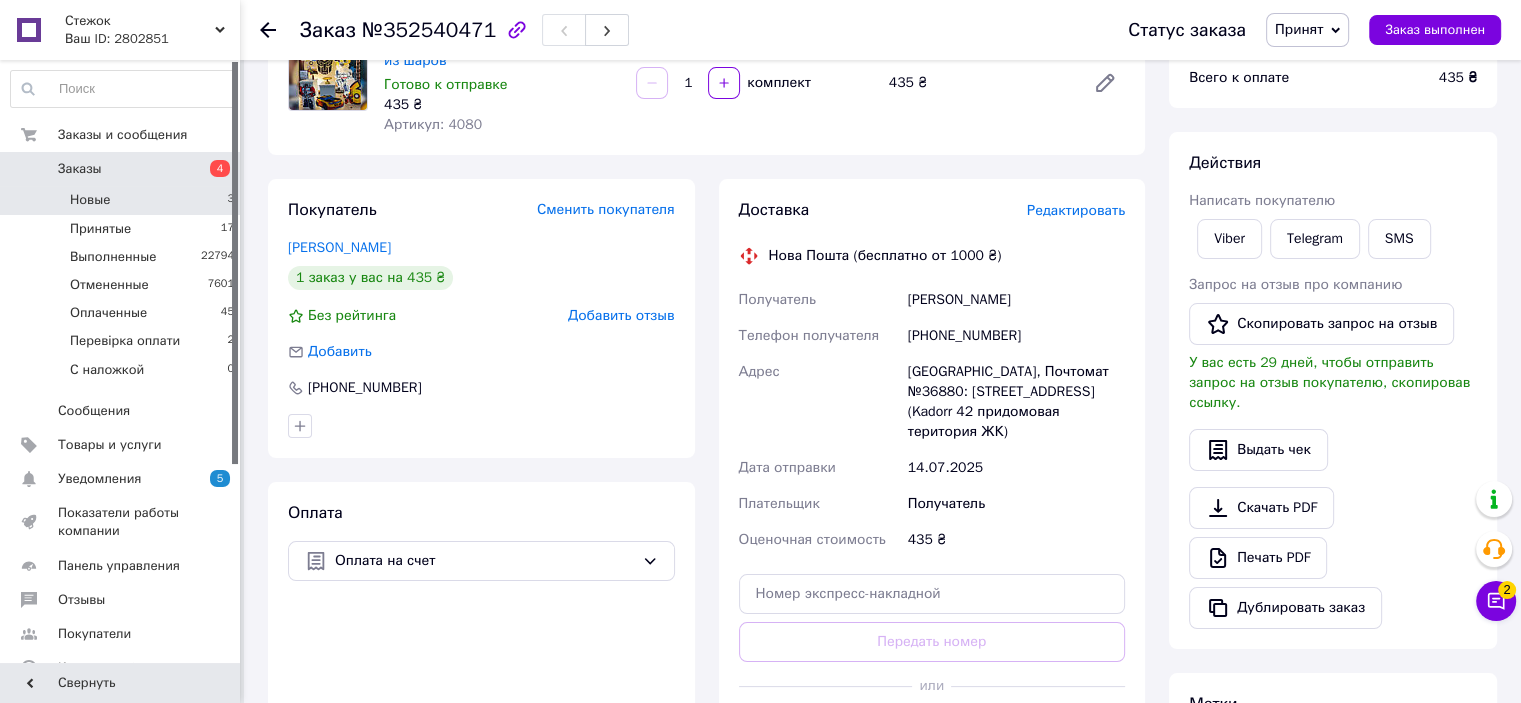 click on "Новые 3" at bounding box center (123, 200) 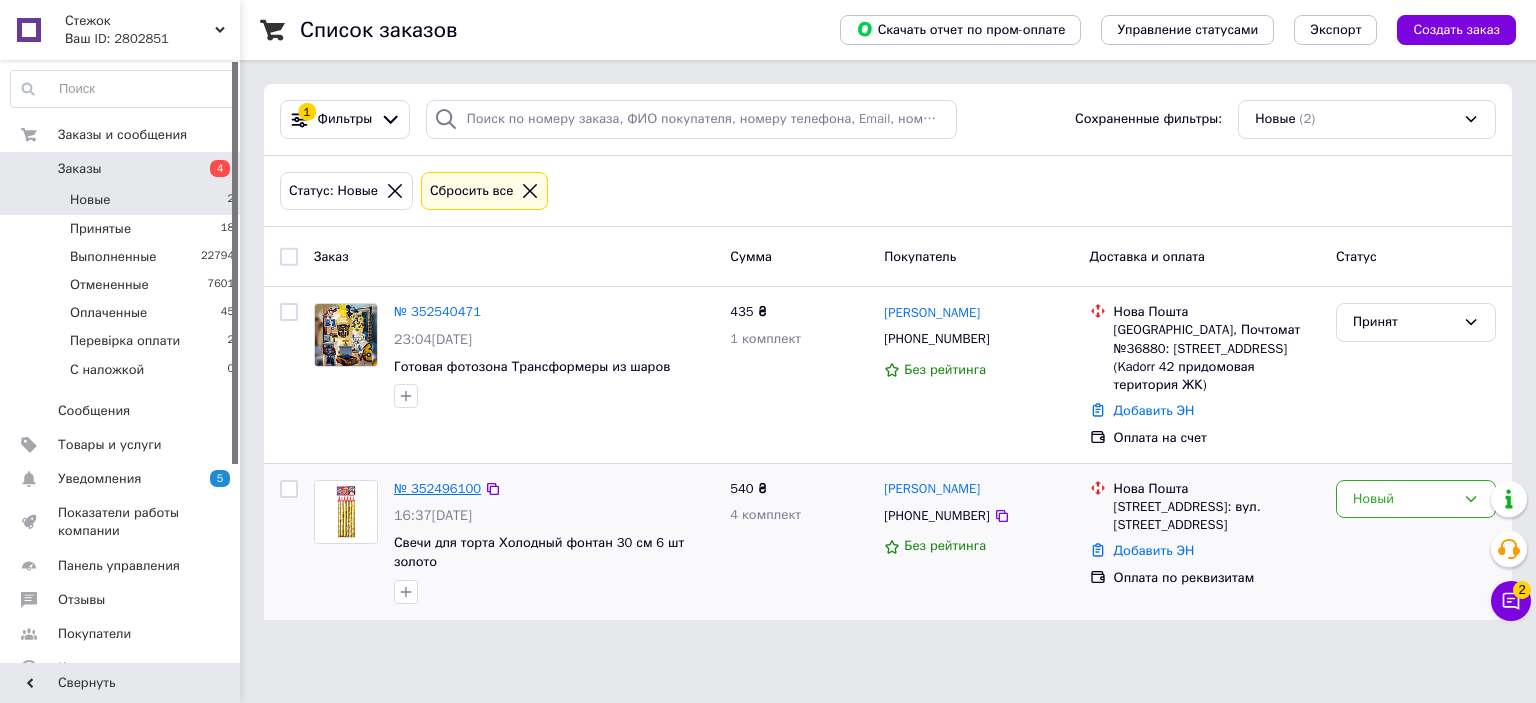click on "№ 352496100" at bounding box center (437, 488) 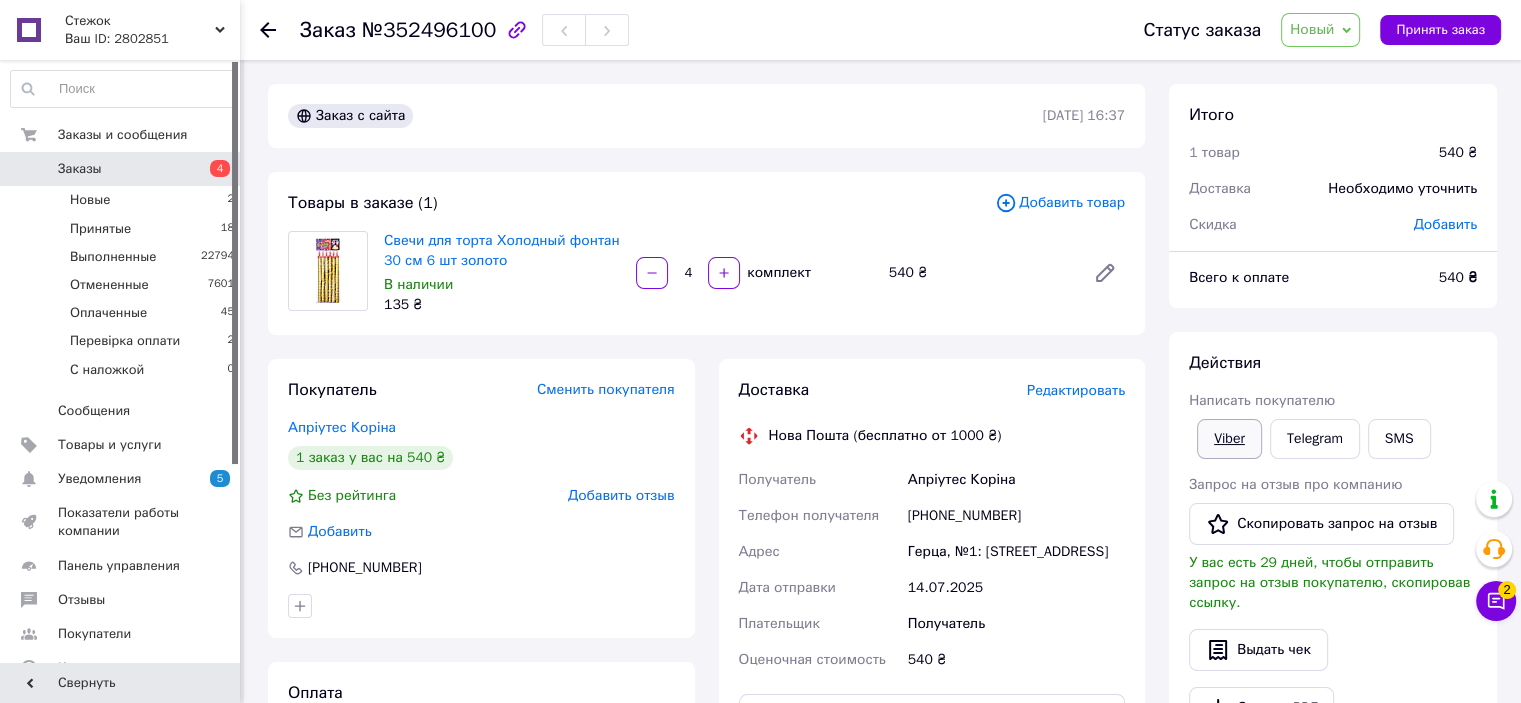 click on "Viber" at bounding box center [1229, 439] 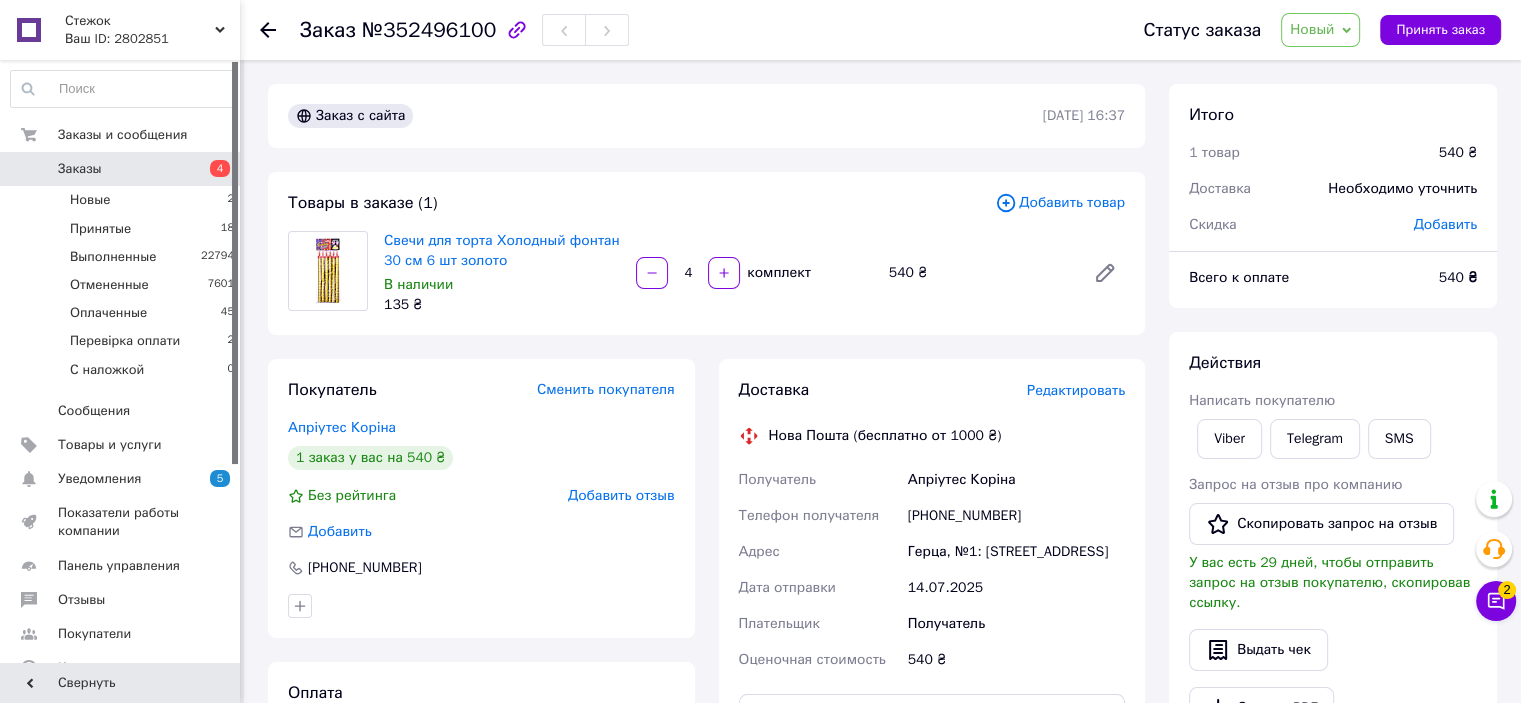 drag, startPoint x: 1438, startPoint y: 337, endPoint x: 1216, endPoint y: 308, distance: 223.88614 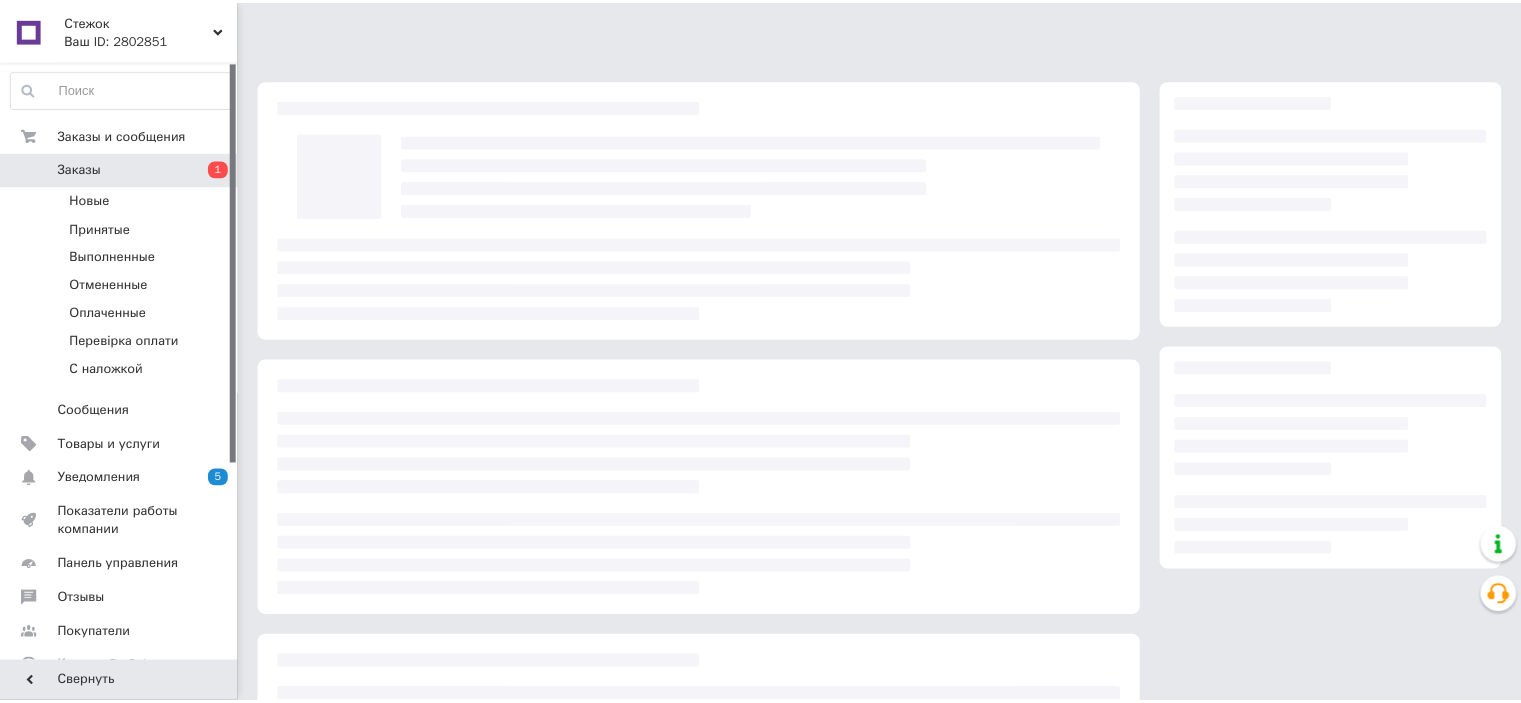 scroll, scrollTop: 0, scrollLeft: 0, axis: both 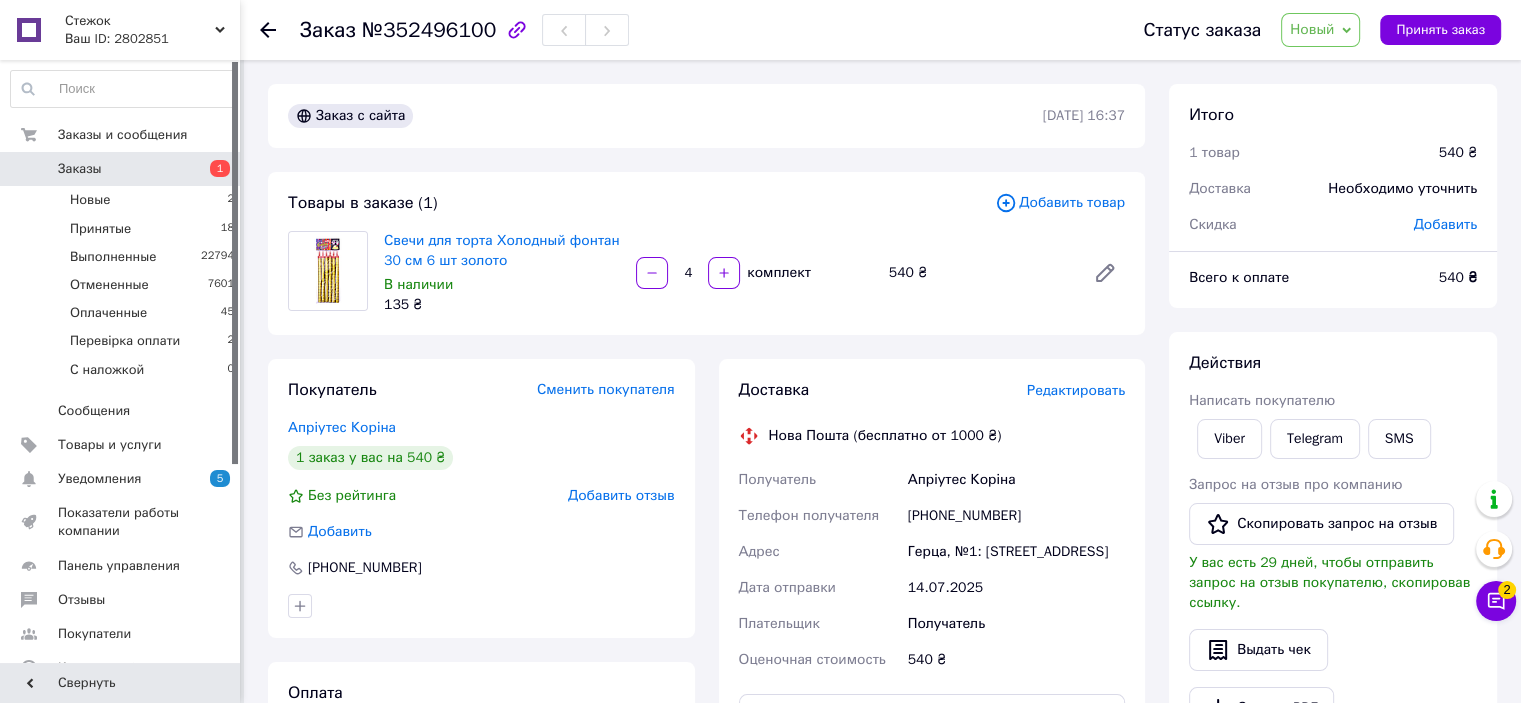 click on "Действия Написать покупателю Viber Telegram SMS Запрос на отзыв про компанию   Скопировать запрос на отзыв У вас есть 29 дней, чтобы отправить запрос на отзыв покупателю, скопировав ссылку.   Выдать чек   Скачать PDF   Печать PDF   Дублировать заказ" at bounding box center [1333, 590] 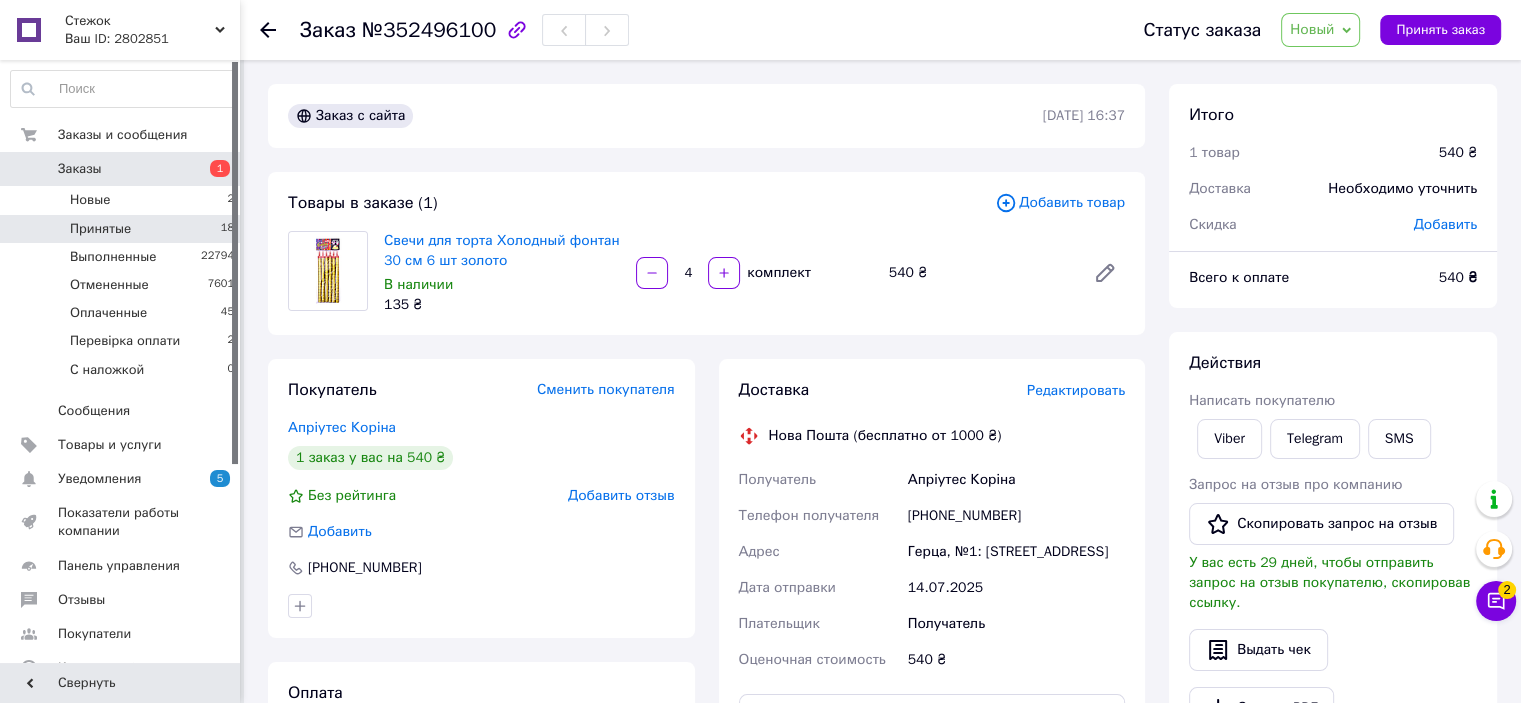 click on "Принятые 18" at bounding box center (123, 229) 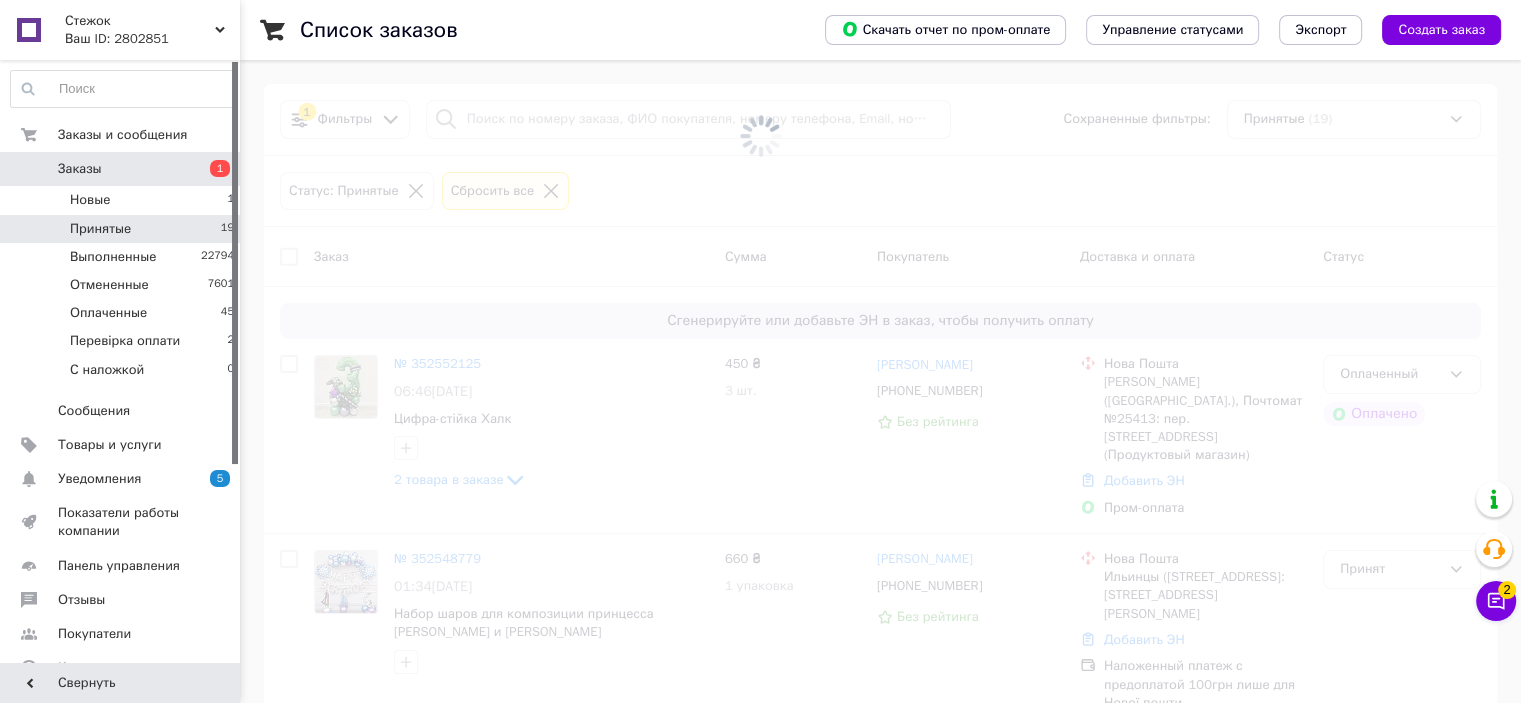 click on "Принятые" at bounding box center [100, 229] 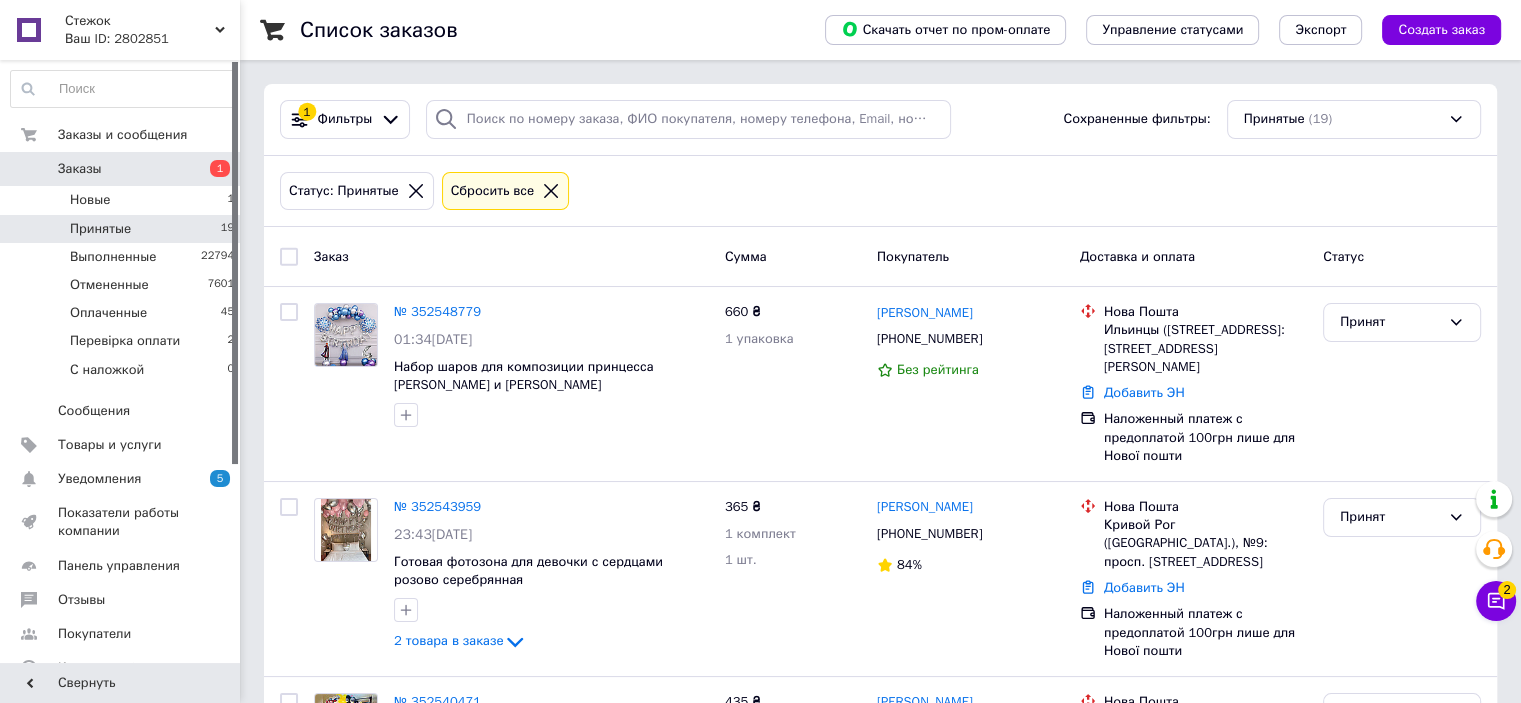 click on "Список заказов   Скачать отчет по пром-оплате Управление статусами Экспорт Создать заказ 1 Фильтры Сохраненные фильтры: Принятые (19) Статус: Принятые Сбросить все Заказ Сумма Покупатель Доставка и оплата Статус № 352548779 01:34[DATE] Набор шаров для композиции принцесса [PERSON_NAME] и [PERSON_NAME] 660 ₴ 1 упаковка [PERSON_NAME] [PHONE_NUMBER] Без рейтинга Нова Пошта Ильинцы ([GEOGRAPHIC_DATA].), №1: [STREET_ADDRESS][PERSON_NAME] Добавить ЭН Наложенный платеж с предоплатой 100грн лише для Нової пошти Принят № 352543959 23:43[DATE] Готовая фотозона для девочки с сердцами розово серебрянная 365 ₴ 84%" at bounding box center [880, 1964] 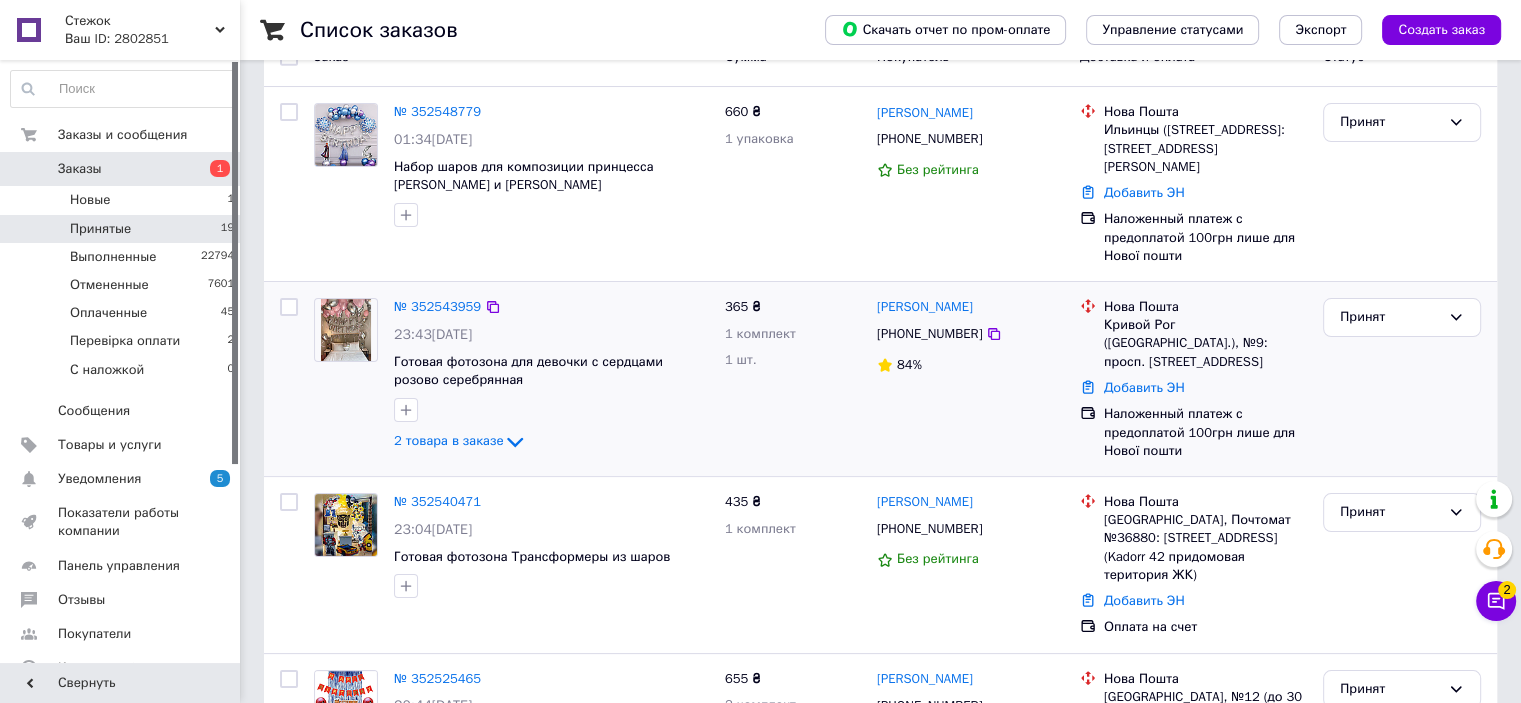 scroll, scrollTop: 300, scrollLeft: 0, axis: vertical 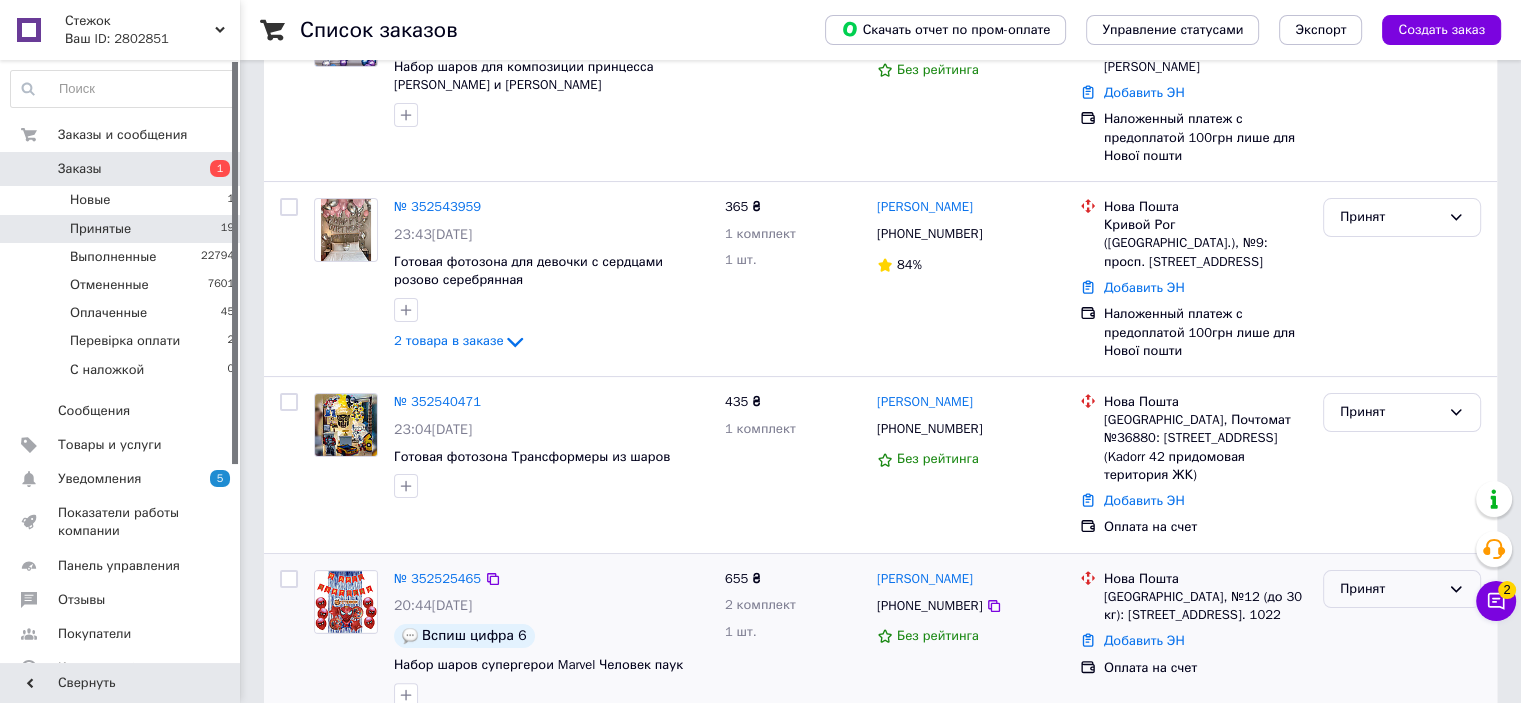 click on "Принят" at bounding box center (1390, 589) 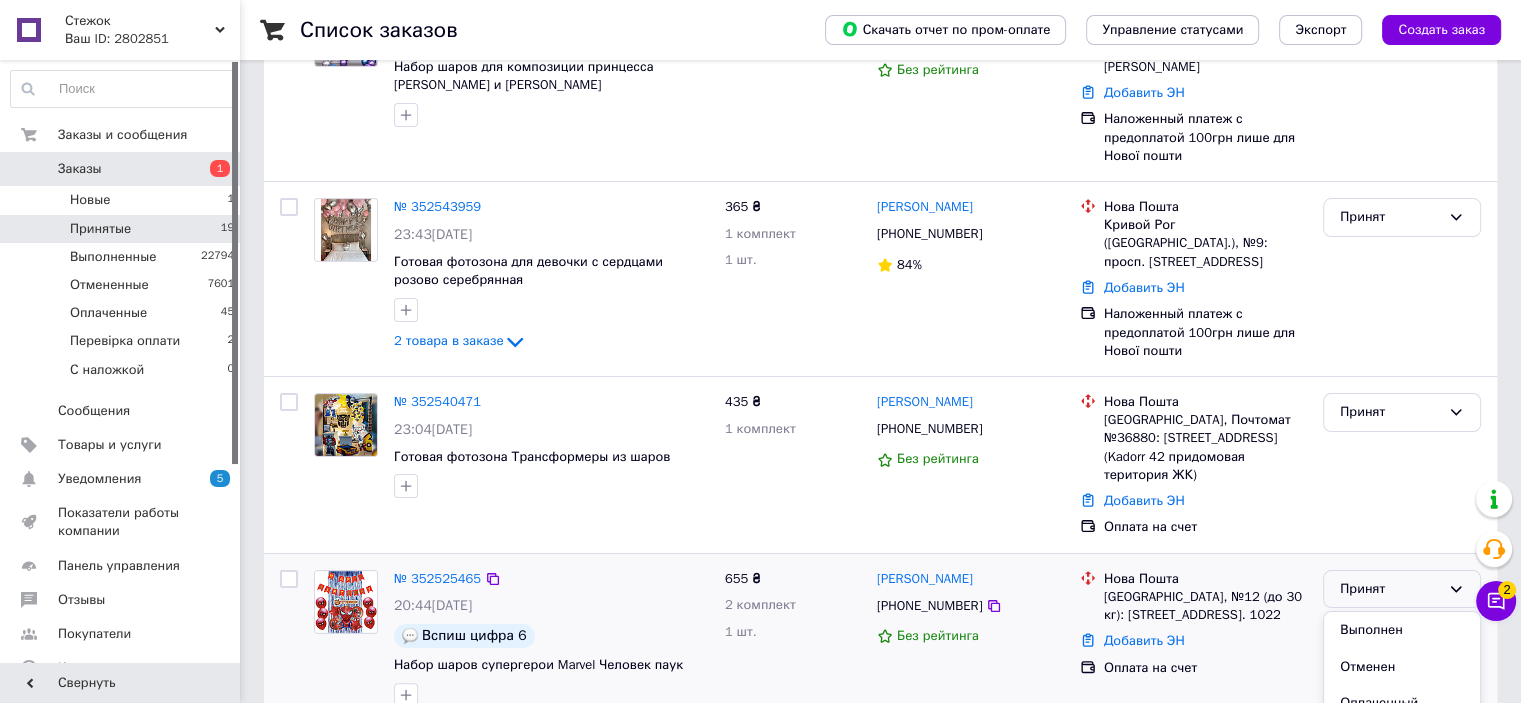 click on "Перевірка оплати" at bounding box center [1402, 740] 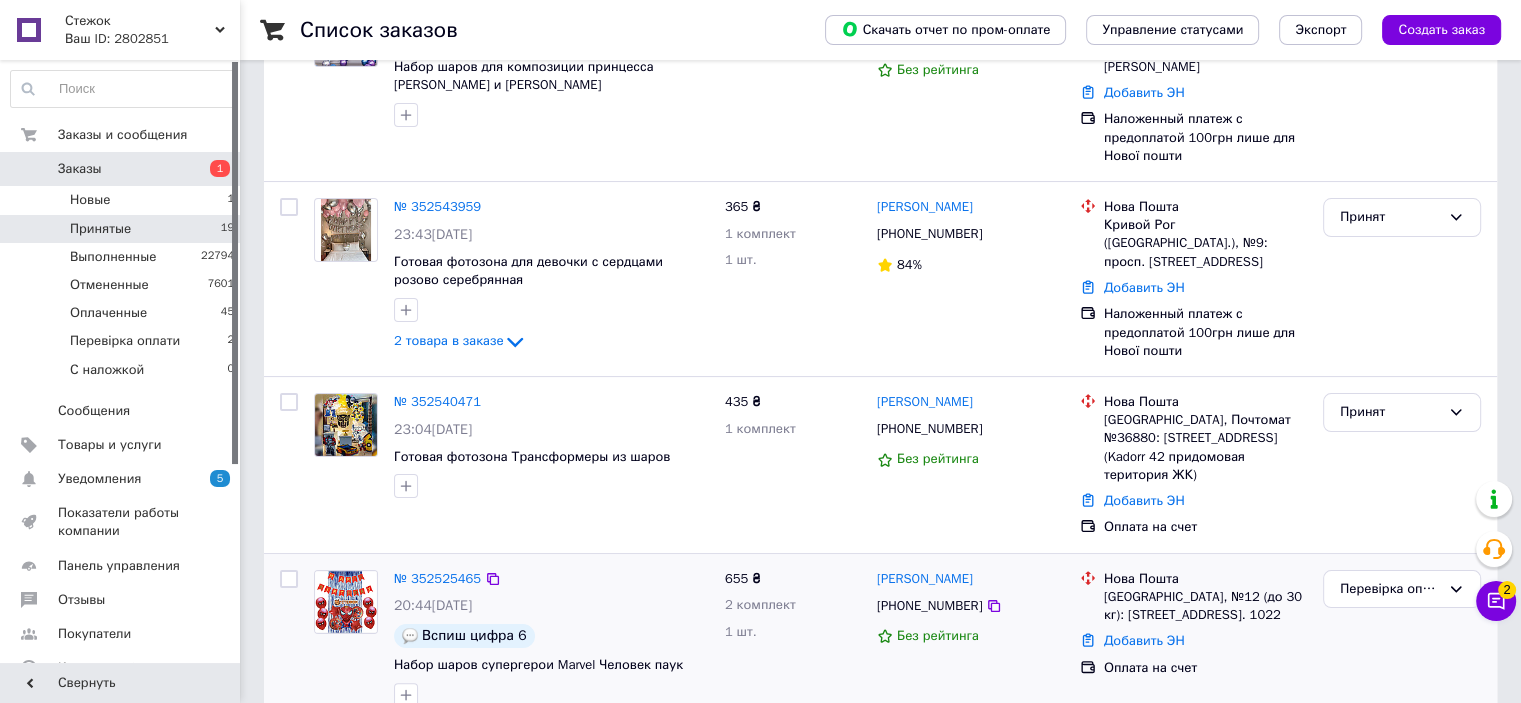 click on "Список заказов   Скачать отчет по пром-оплате Управление статусами Экспорт Создать заказ 1 Фильтры Сохраненные фильтры: Принятые (19) Статус: Принятые Сбросить все Заказ Сумма Покупатель Доставка и оплата Статус № 352548779 01:34[DATE] Набор шаров для композиции принцесса [PERSON_NAME] и [PERSON_NAME] 660 ₴ 1 упаковка [PERSON_NAME] [PHONE_NUMBER] Без рейтинга Нова Пошта Ильинцы ([GEOGRAPHIC_DATA].), №1: [STREET_ADDRESS][PERSON_NAME] Добавить ЭН Наложенный платеж с предоплатой 100грн лише для Нової пошти Принят № 352543959 23:43[DATE] Готовая фотозона для девочки с сердцами розово серебрянная 365 ₴ 84%" at bounding box center [880, 1664] 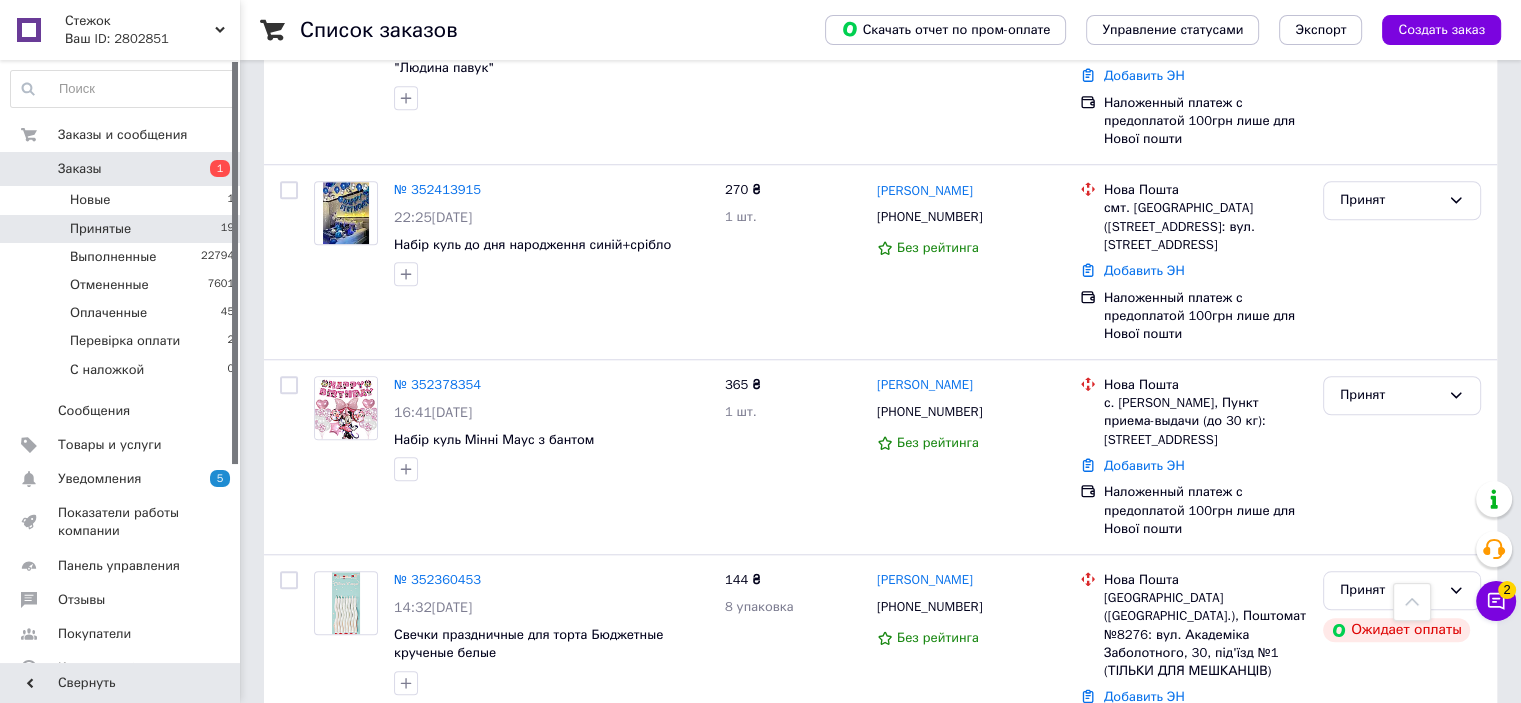scroll, scrollTop: 1445, scrollLeft: 0, axis: vertical 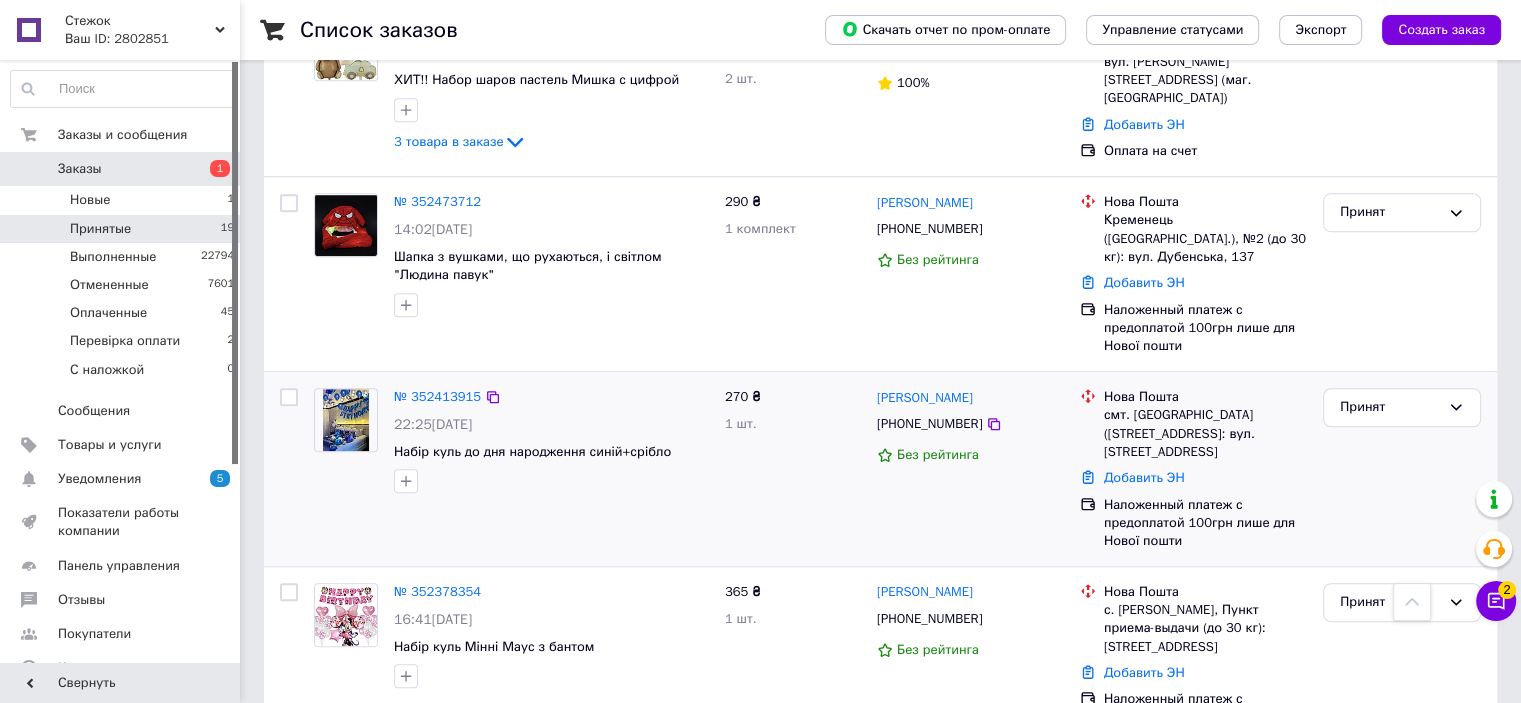 click on "№ 352413915 22:25[DATE] Набір куль до дня народження синій+срібло 270 ₴ 1 шт. [PERSON_NAME] Семенців  [PHONE_NUMBER] Без рейтинга [GEOGRAPHIC_DATA]. [GEOGRAPHIC_DATA] ([STREET_ADDRESS]: вул. Луцька, 10 Добавить ЭН Наложенный платеж с предоплатой 100грн лише для Нової пошти Принят" at bounding box center [880, 469] 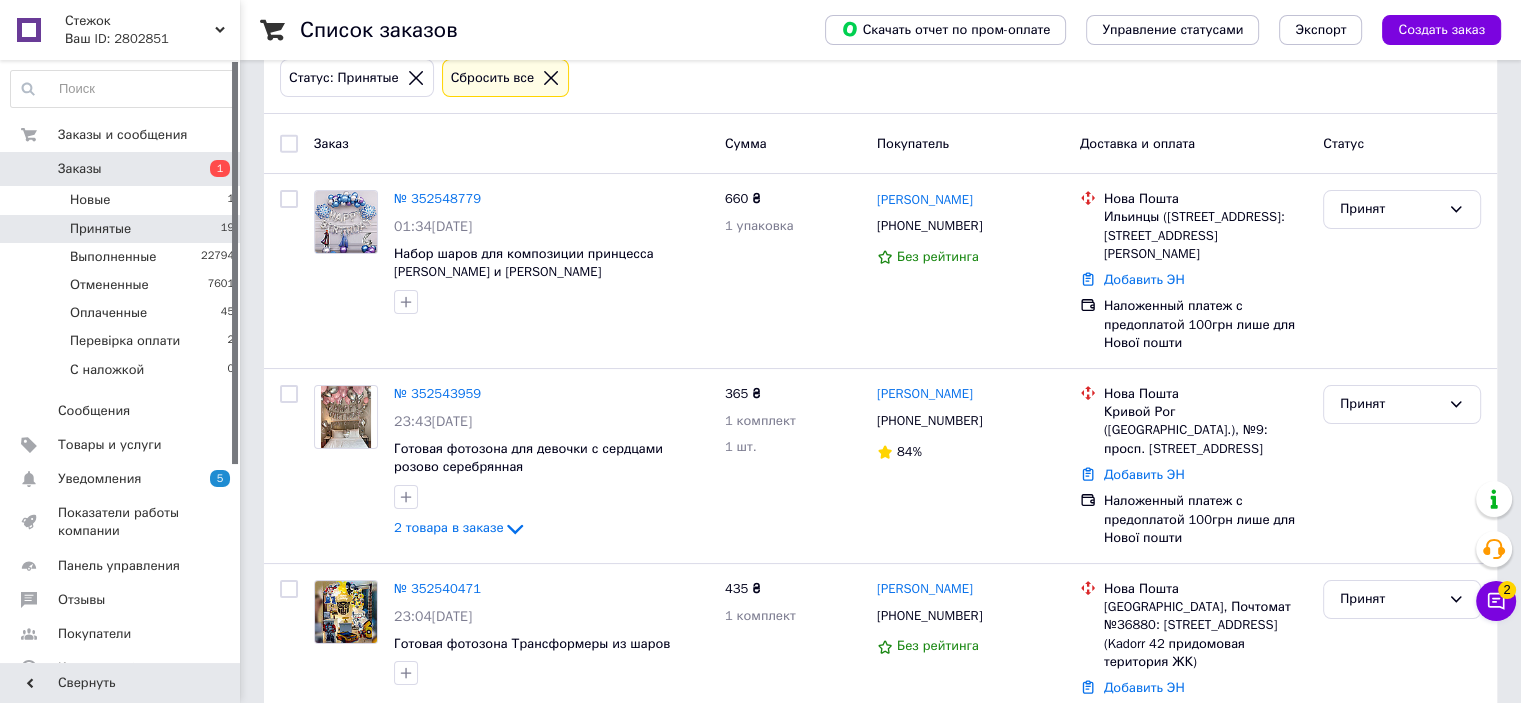scroll, scrollTop: 0, scrollLeft: 0, axis: both 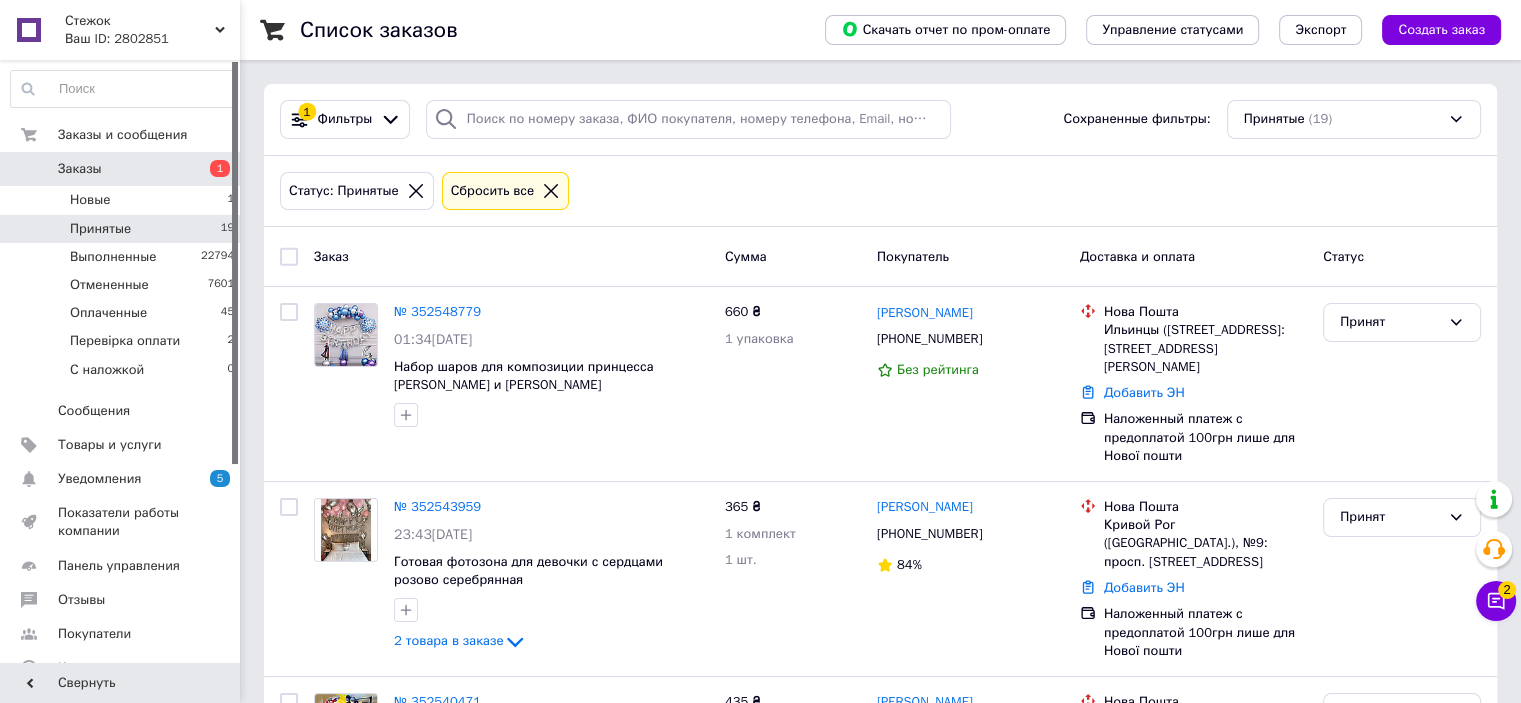 click on "1 Фильтры Сохраненные фильтры: Принятые (19)" at bounding box center [880, 120] 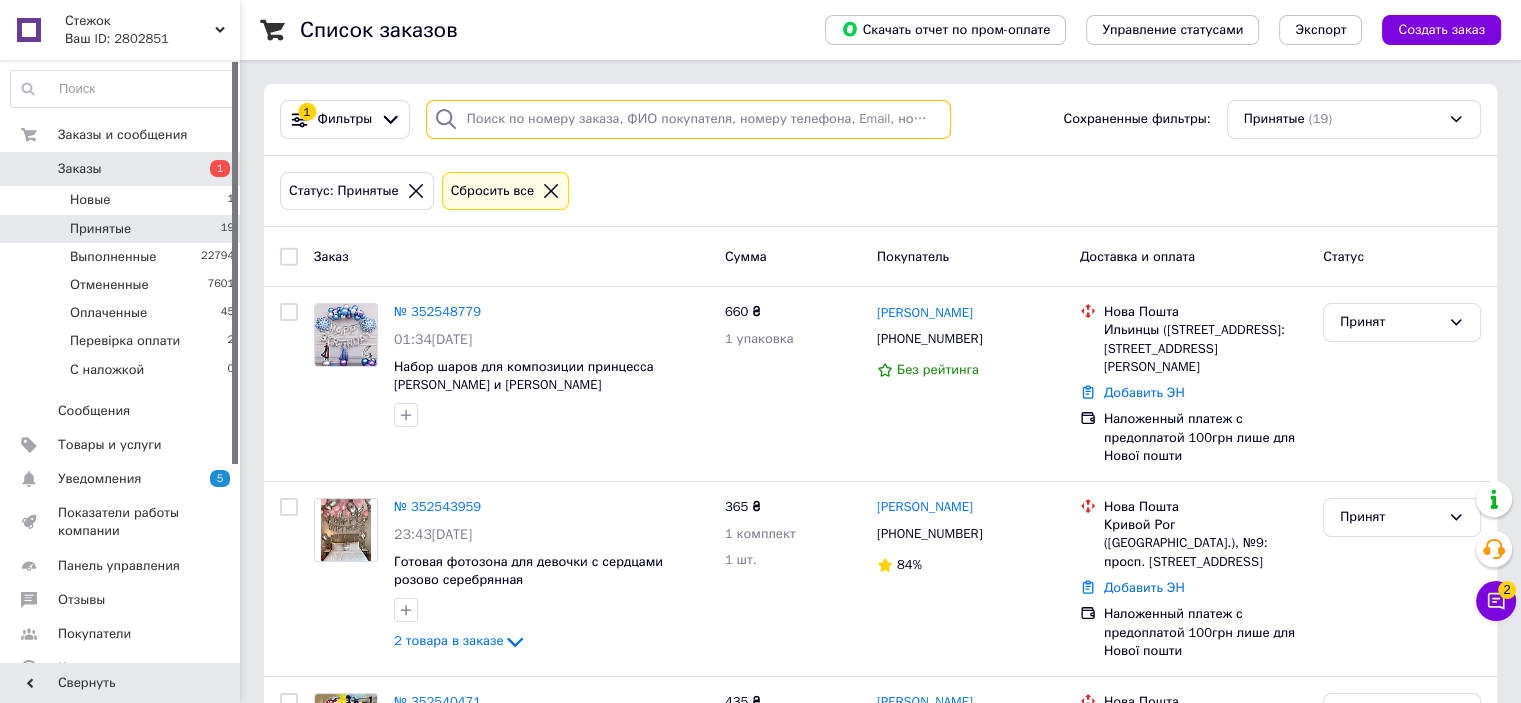 click at bounding box center [688, 119] 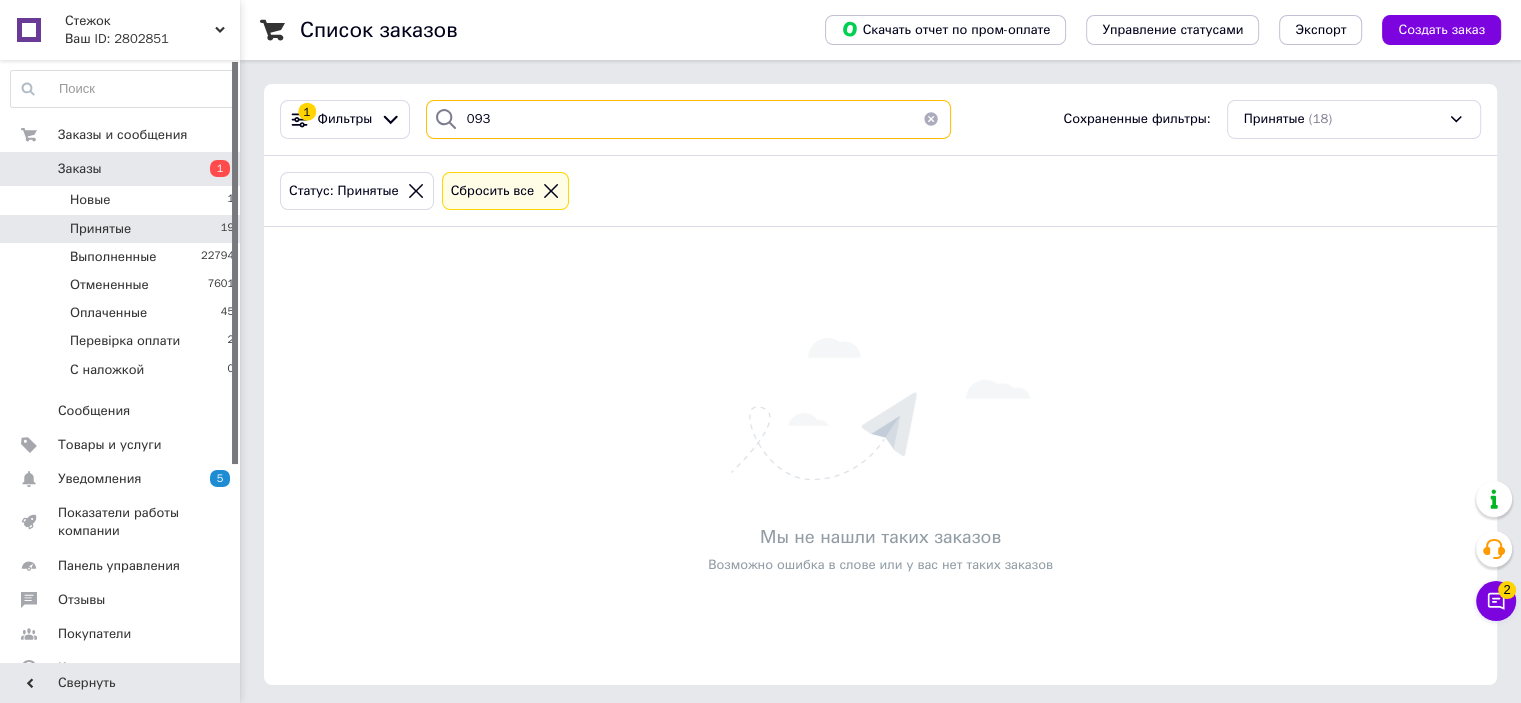 type on "093" 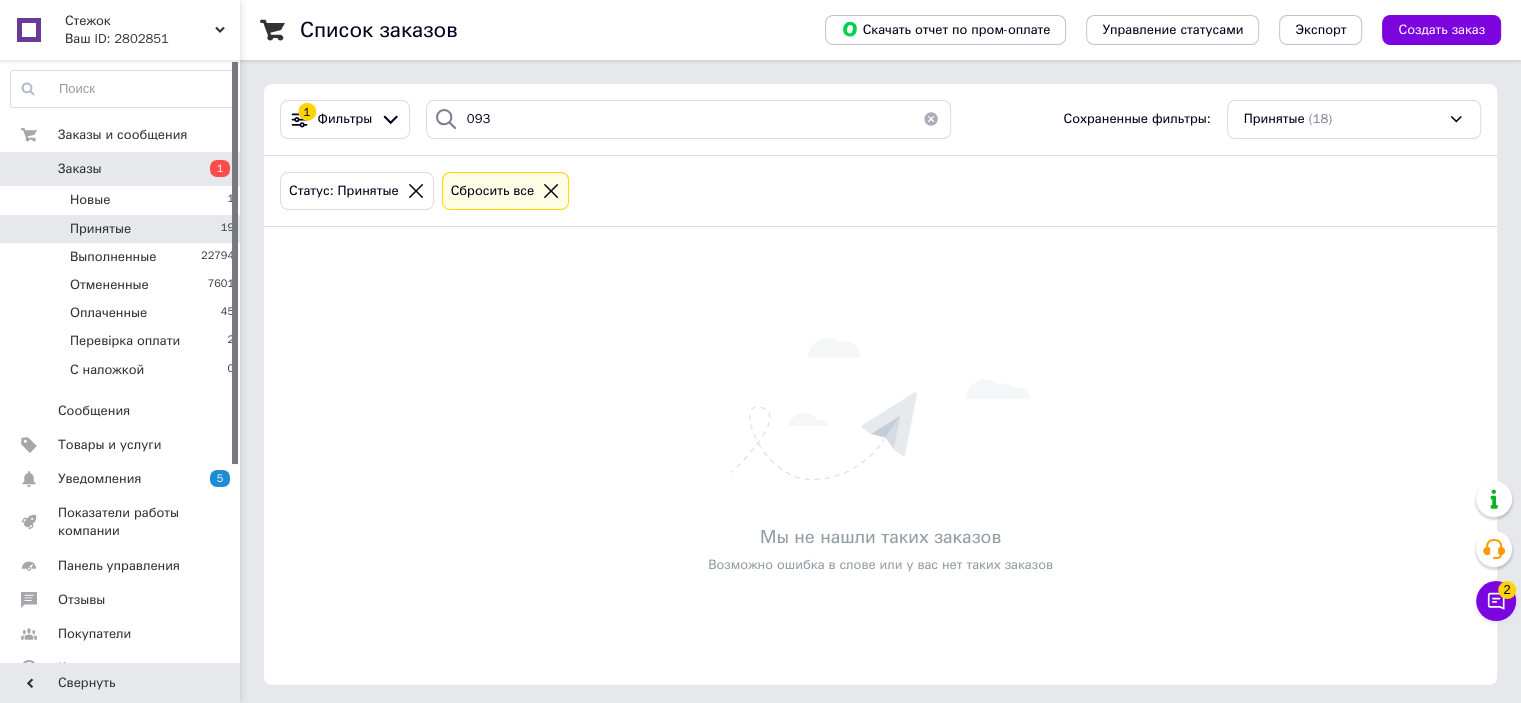click on "Заказы" at bounding box center (121, 169) 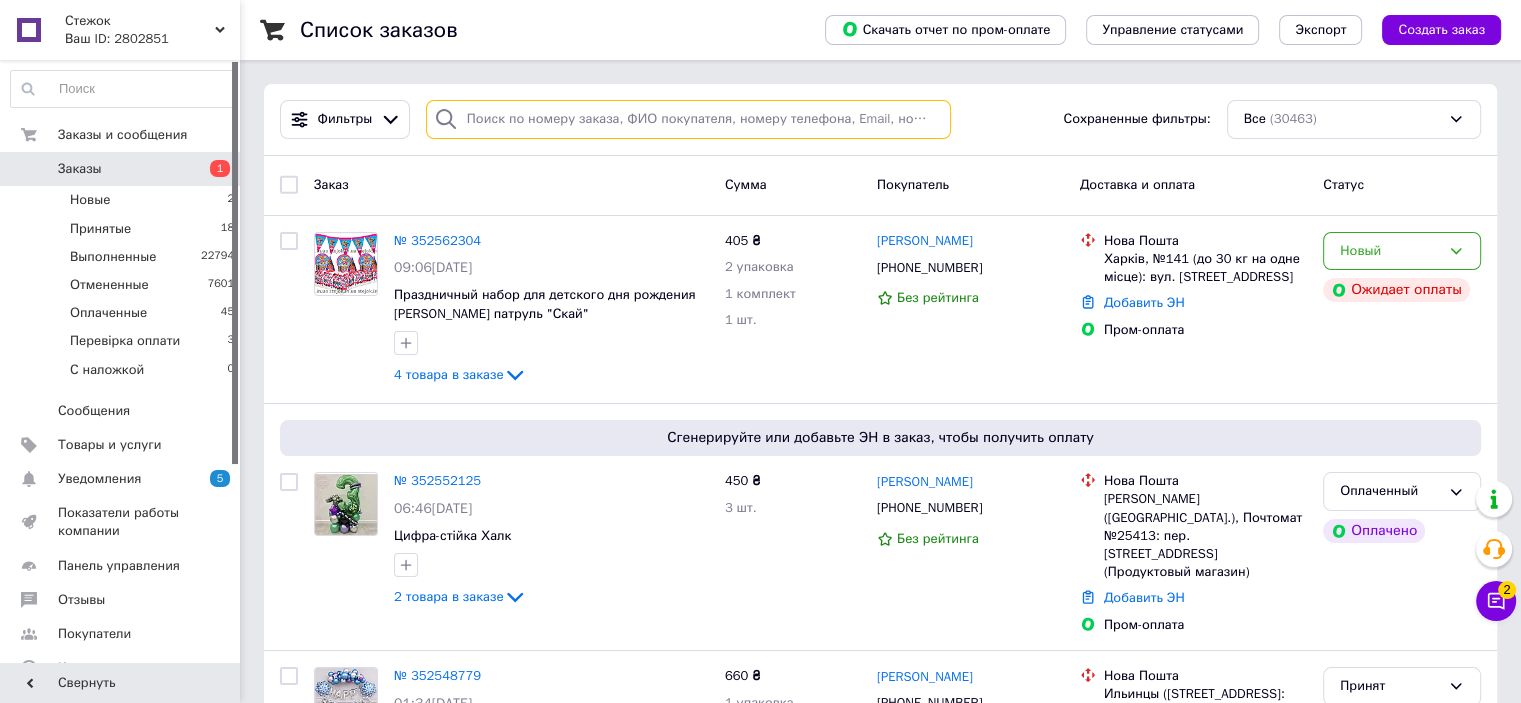 click at bounding box center [688, 119] 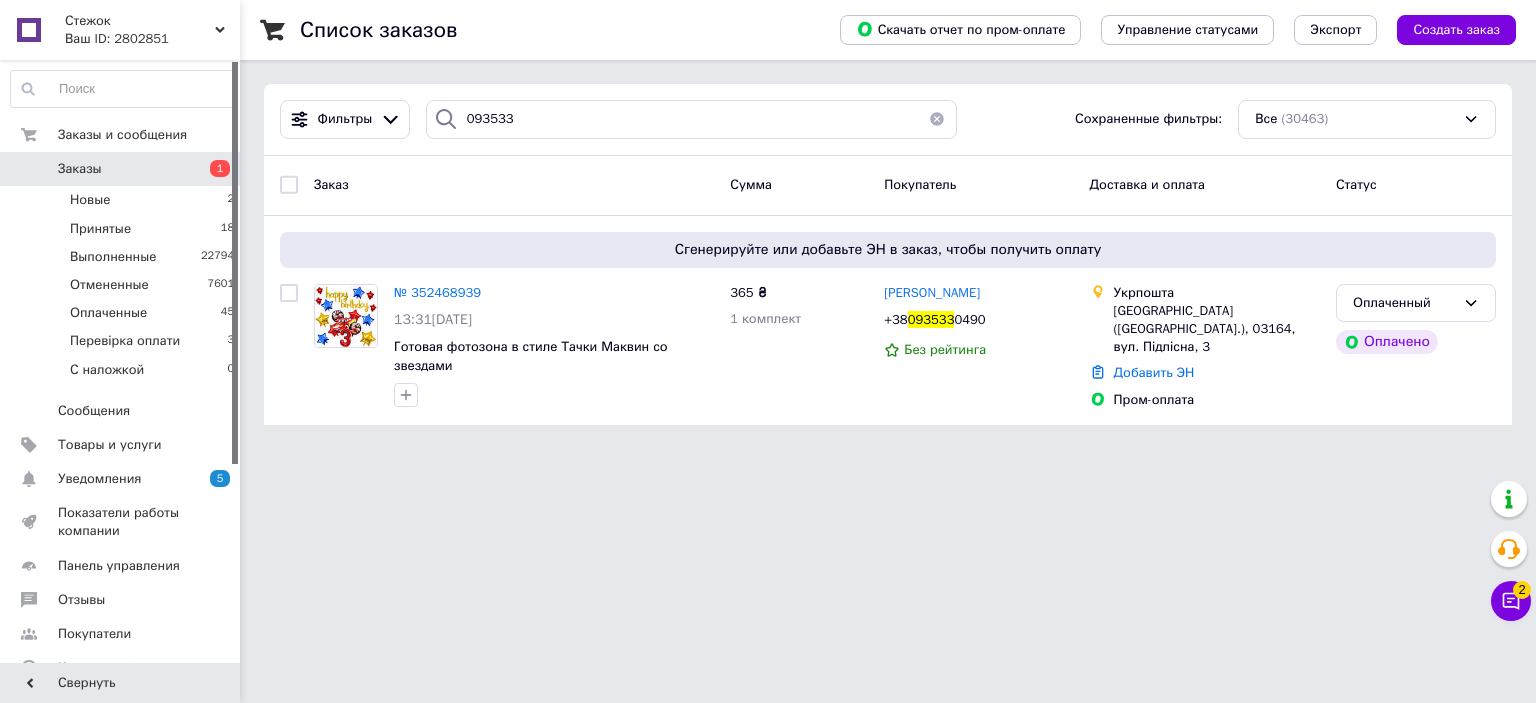 click on "Стежок Ваш ID: 2802851 Сайт Стежок Кабинет покупателя Проверить состояние системы Страница на портале БігоТойс Справка Выйти Заказы и сообщения Заказы 1 Новые 2 Принятые 18 Выполненные 22794 Отмененные 7601 Оплаченные 45 Перевірка оплати 3 С наложкой 0 Сообщения 0 Товары и услуги Уведомления 5 0 Показатели работы компании Панель управления Отзывы Покупатели Каталог ProSale Аналитика Инструменты вебмастера и SEO Управление сайтом Кошелек компании Маркет Настройки Тарифы и счета Prom микс 10 000 Свернуть
Экспорт" at bounding box center [768, 224] 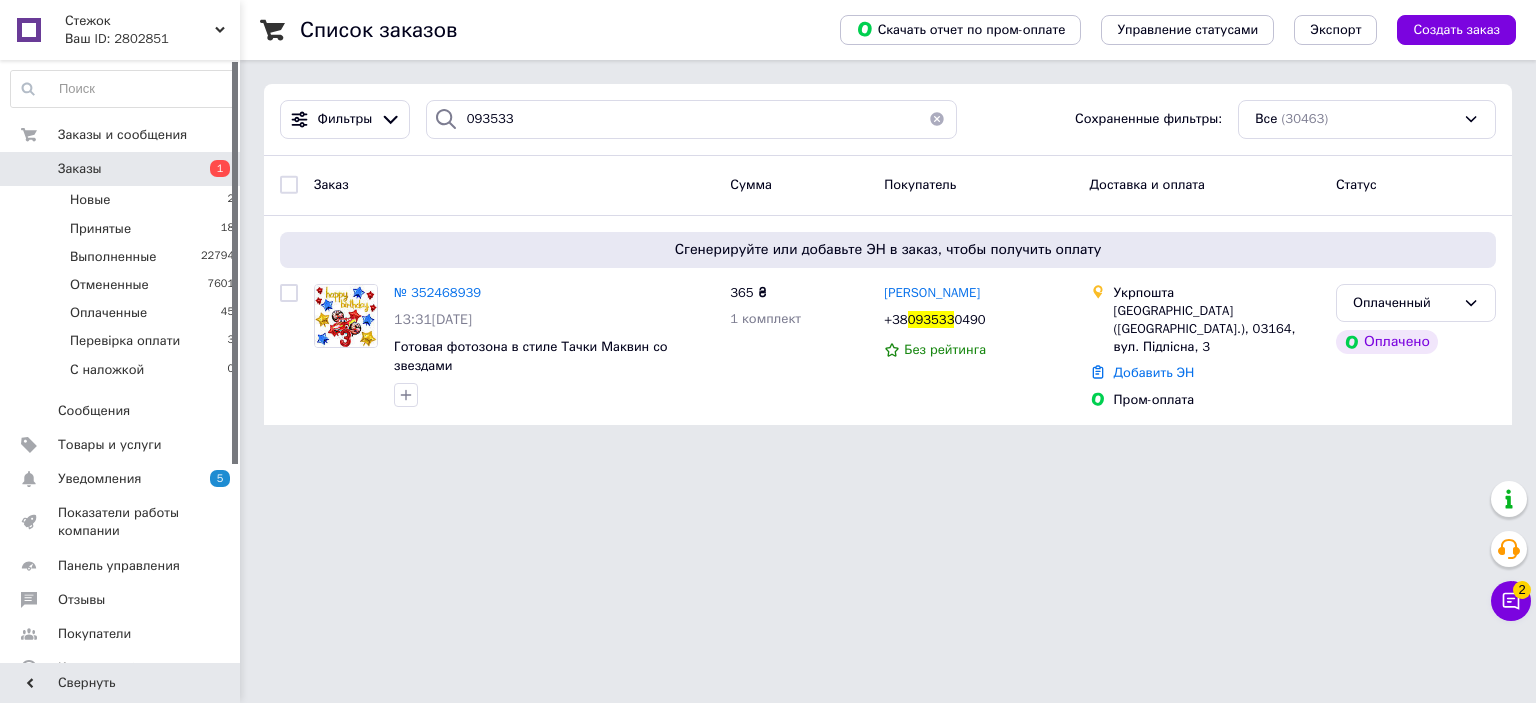 click on "Стежок Ваш ID: 2802851 Сайт Стежок Кабинет покупателя Проверить состояние системы Страница на портале БігоТойс Справка Выйти Заказы и сообщения Заказы 1 Новые 2 Принятые 18 Выполненные 22794 Отмененные 7601 Оплаченные 45 Перевірка оплати 3 С наложкой 0 Сообщения 0 Товары и услуги Уведомления 5 0 Показатели работы компании Панель управления Отзывы Покупатели Каталог ProSale Аналитика Инструменты вебмастера и SEO Управление сайтом Кошелек компании Маркет Настройки Тарифы и счета Prom микс 10 000 Свернуть
Экспорт" at bounding box center (768, 224) 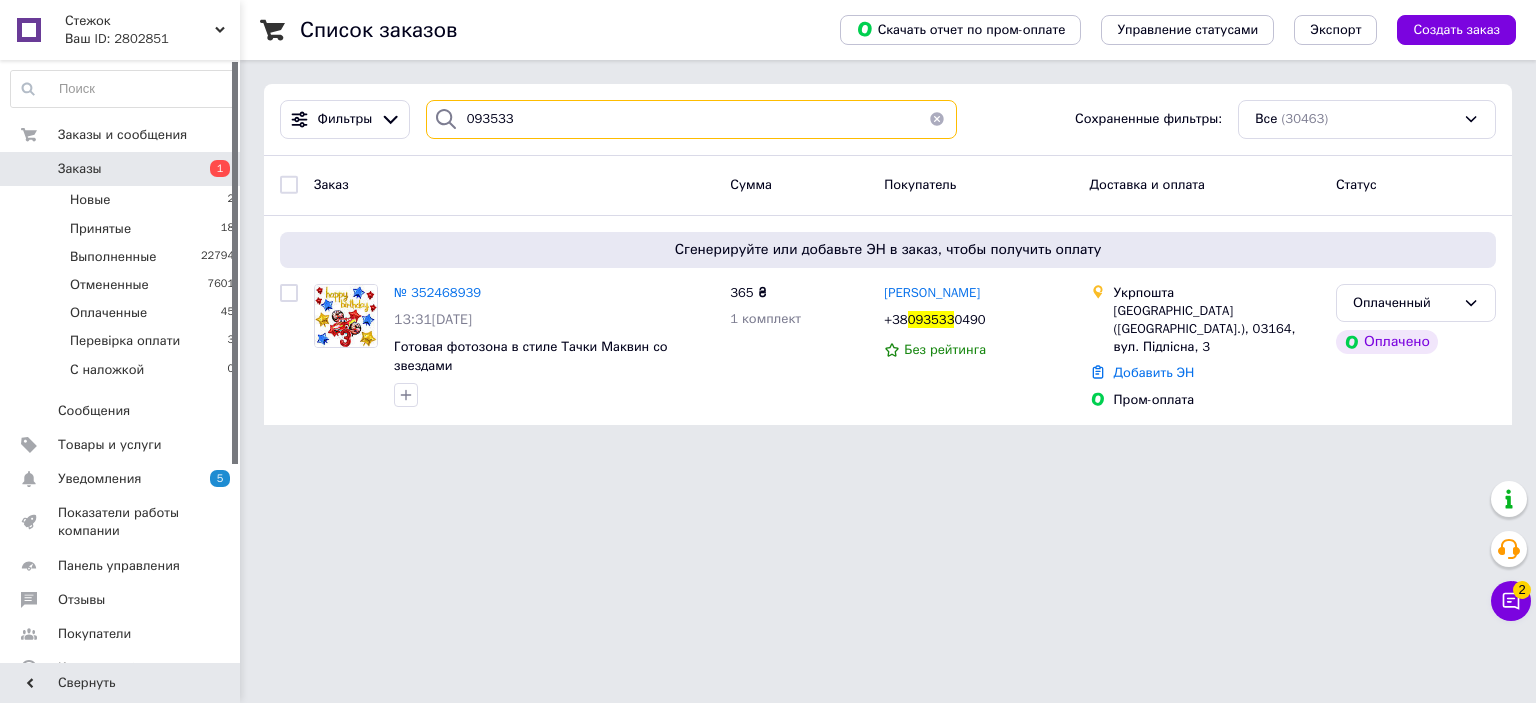 drag, startPoint x: 556, startPoint y: 122, endPoint x: 414, endPoint y: 99, distance: 143.85062 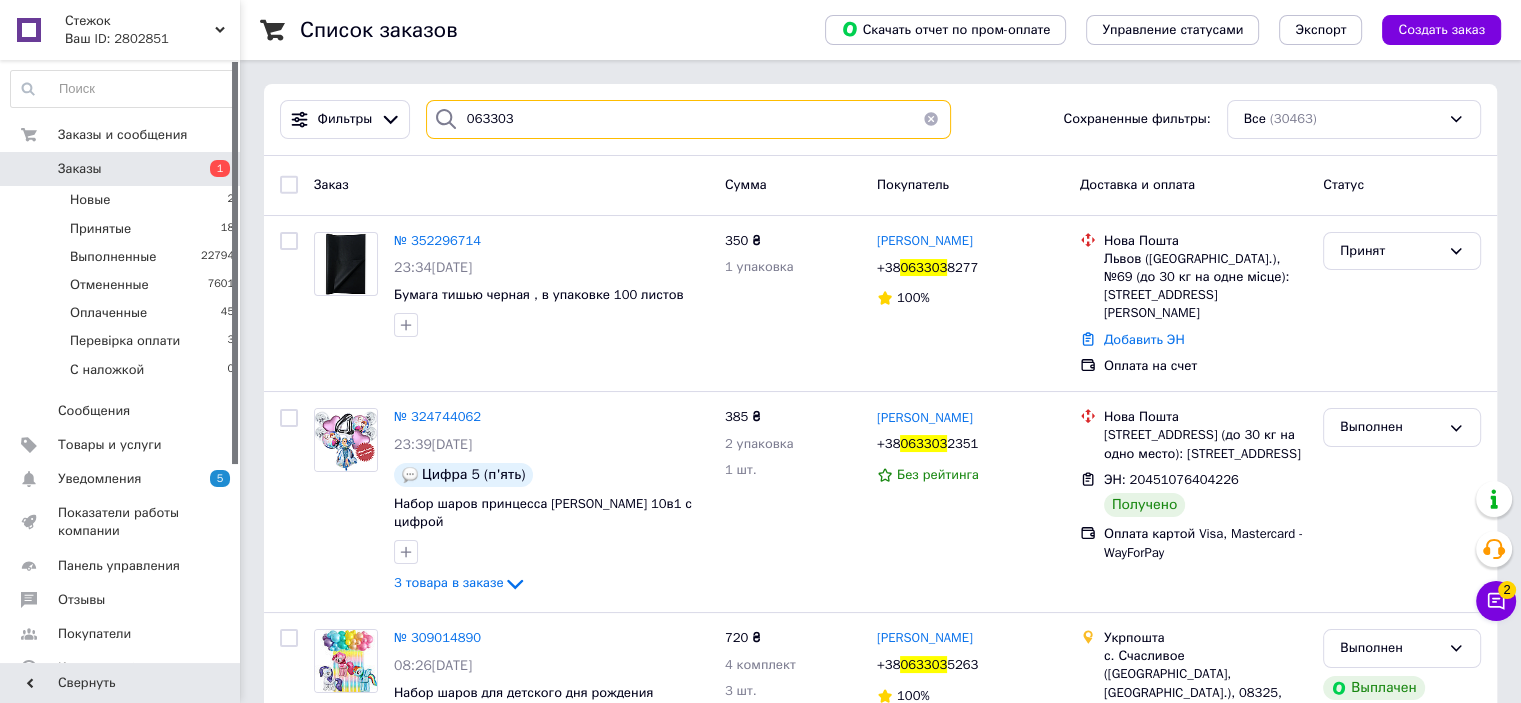 type on "063303" 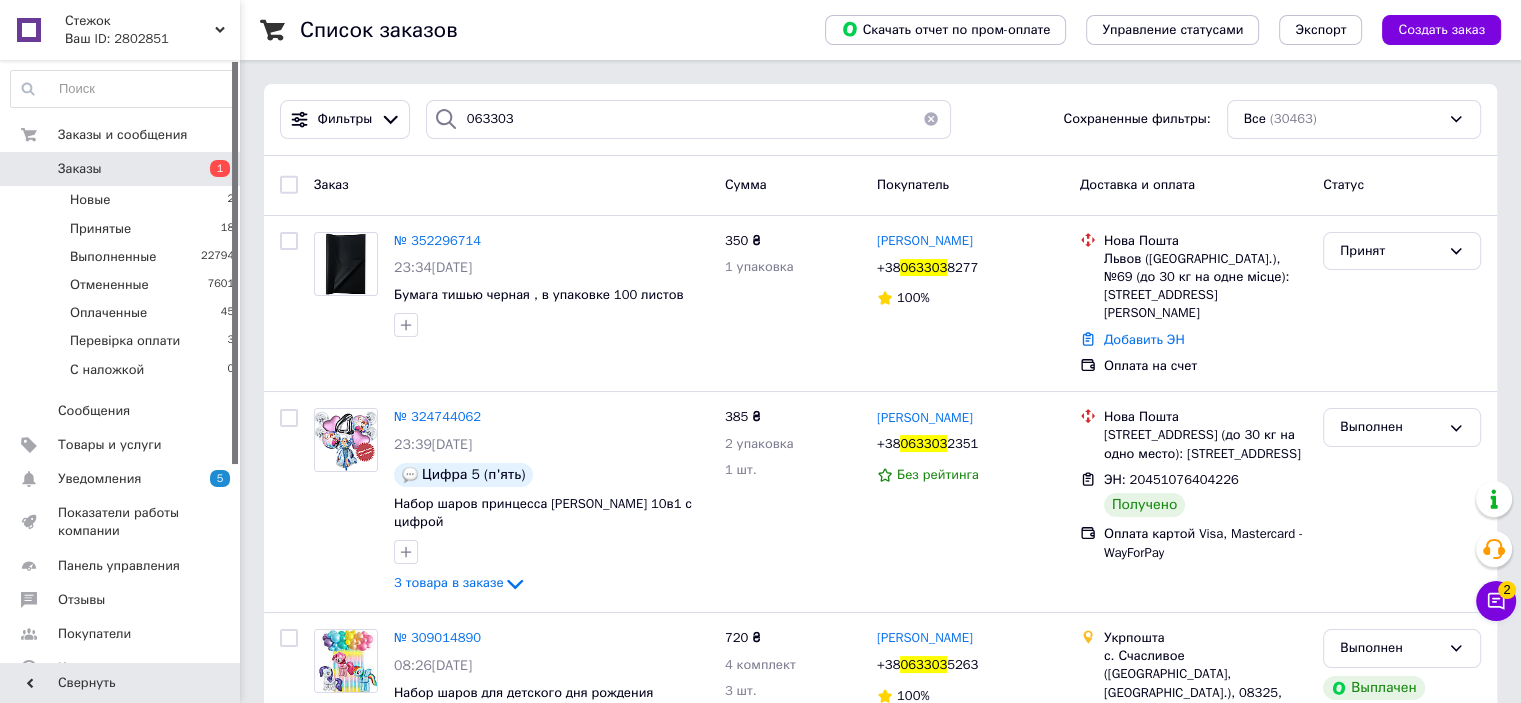 click on "Список заказов   Скачать отчет по пром-оплате Управление статусами Экспорт Создать заказ Фильтры 063303 Сохраненные фильтры: Все (30463) Заказ Сумма Покупатель Доставка и оплата Статус № 352296714 23:34[DATE] Бумага тишью черная , в упаковке 100 листов 350 ₴ 1 упаковка Соломія Сивик [PHONE_NUMBER]% Нова Пошта Львов ([GEOGRAPHIC_DATA].), №69 (до 30 кг на одне місце): [STREET_ADDRESS][PERSON_NAME] Добавить ЭН Оплата на счет Принят № 324744062 23:39[DATE] Цифра 5 (п'ять) Набор шаров принцесса [PERSON_NAME] 10в1 с цифрой 3 товара в заказе 385 ₴ 2 упаковка 1 шт. [PERSON_NAME] [PHONE_NUMBER] Без рейтинга Нова Пошта ЭН: 20451076404226" at bounding box center [880, 608] 